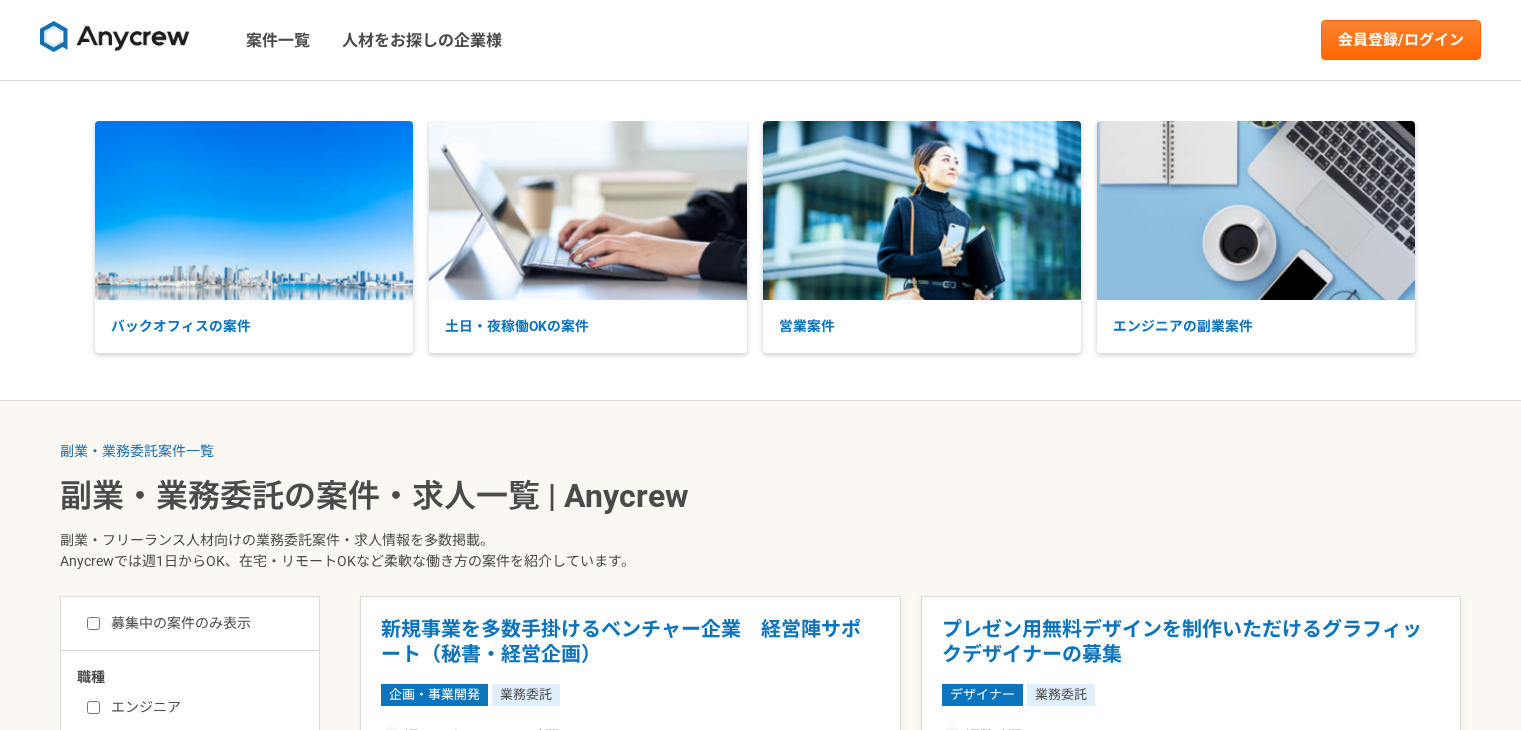 scroll, scrollTop: 286, scrollLeft: 0, axis: vertical 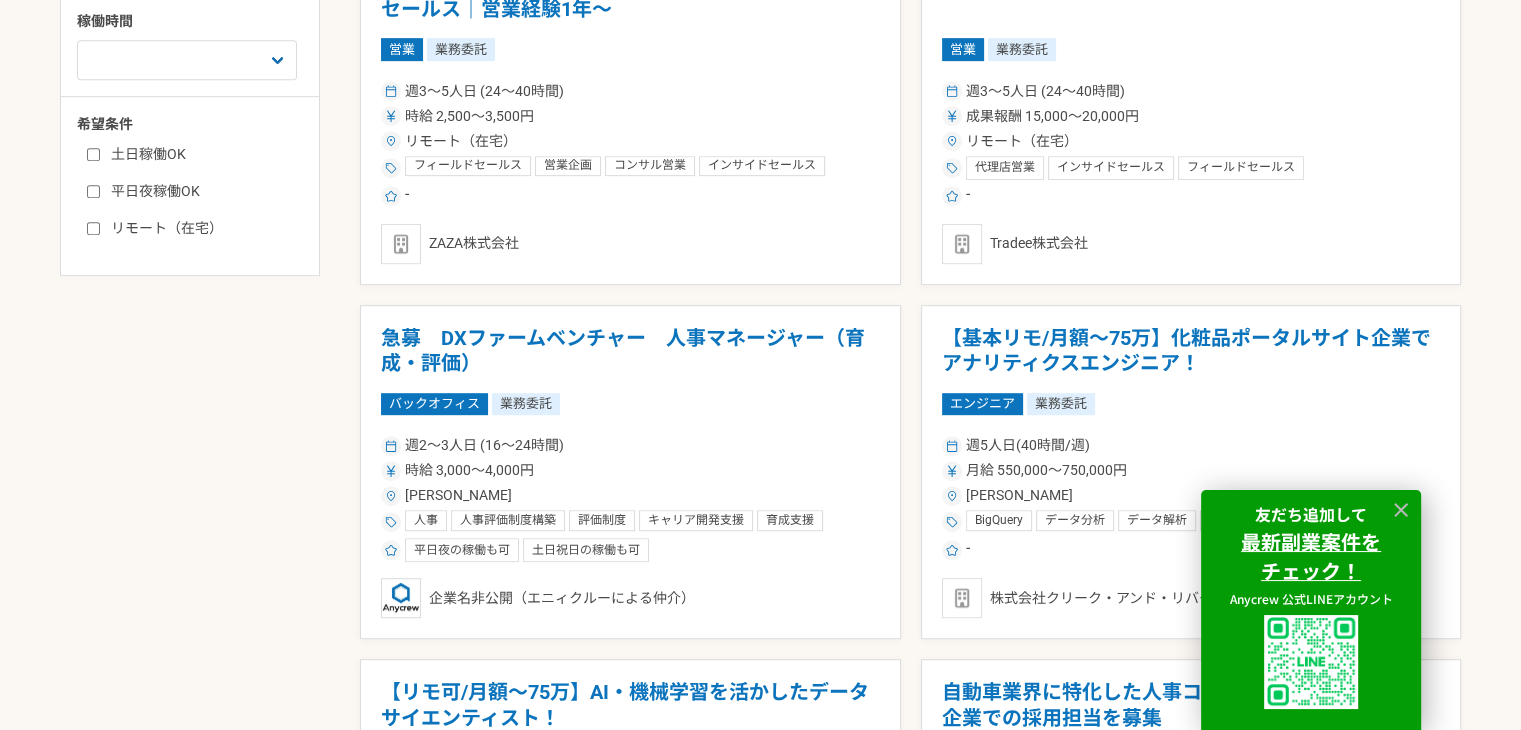 click 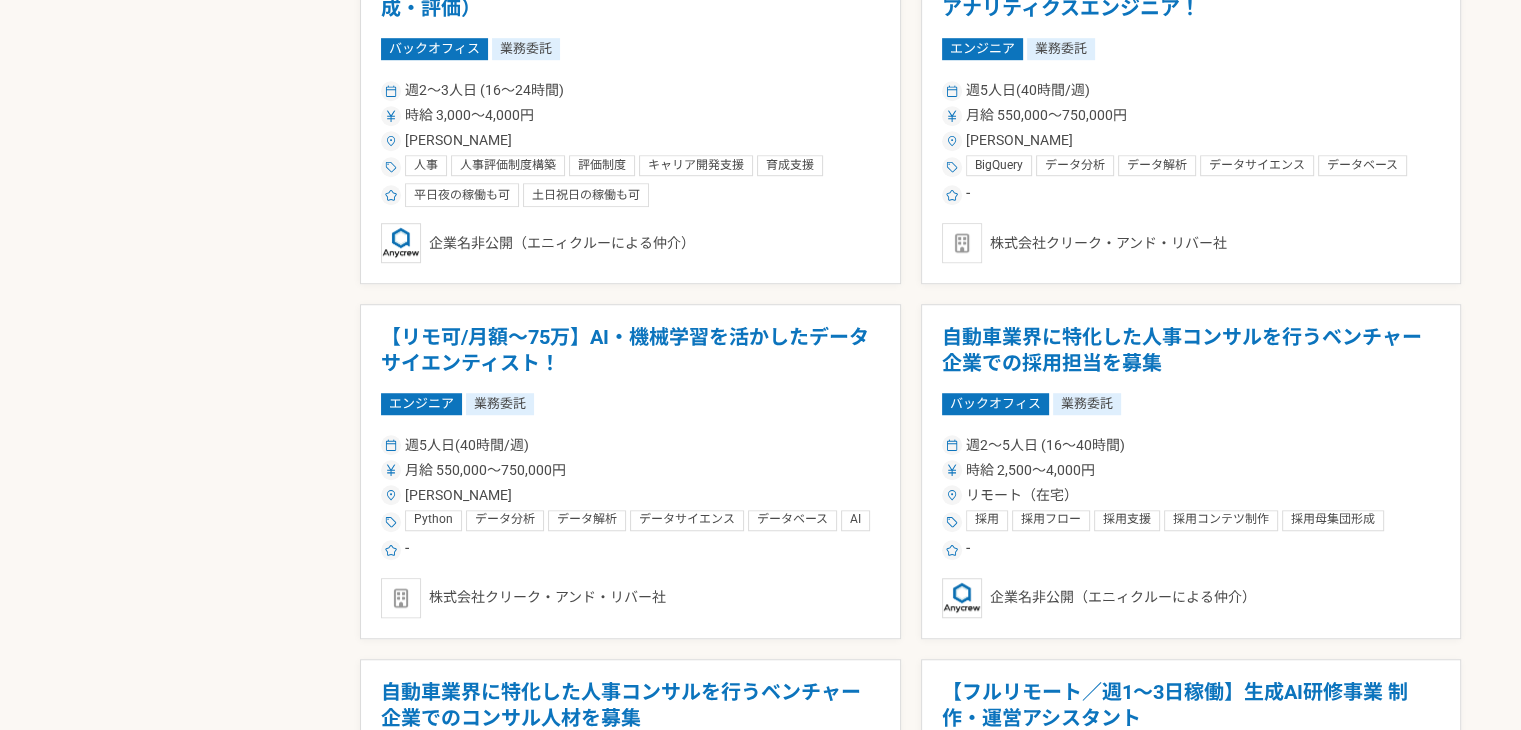 scroll, scrollTop: 1400, scrollLeft: 0, axis: vertical 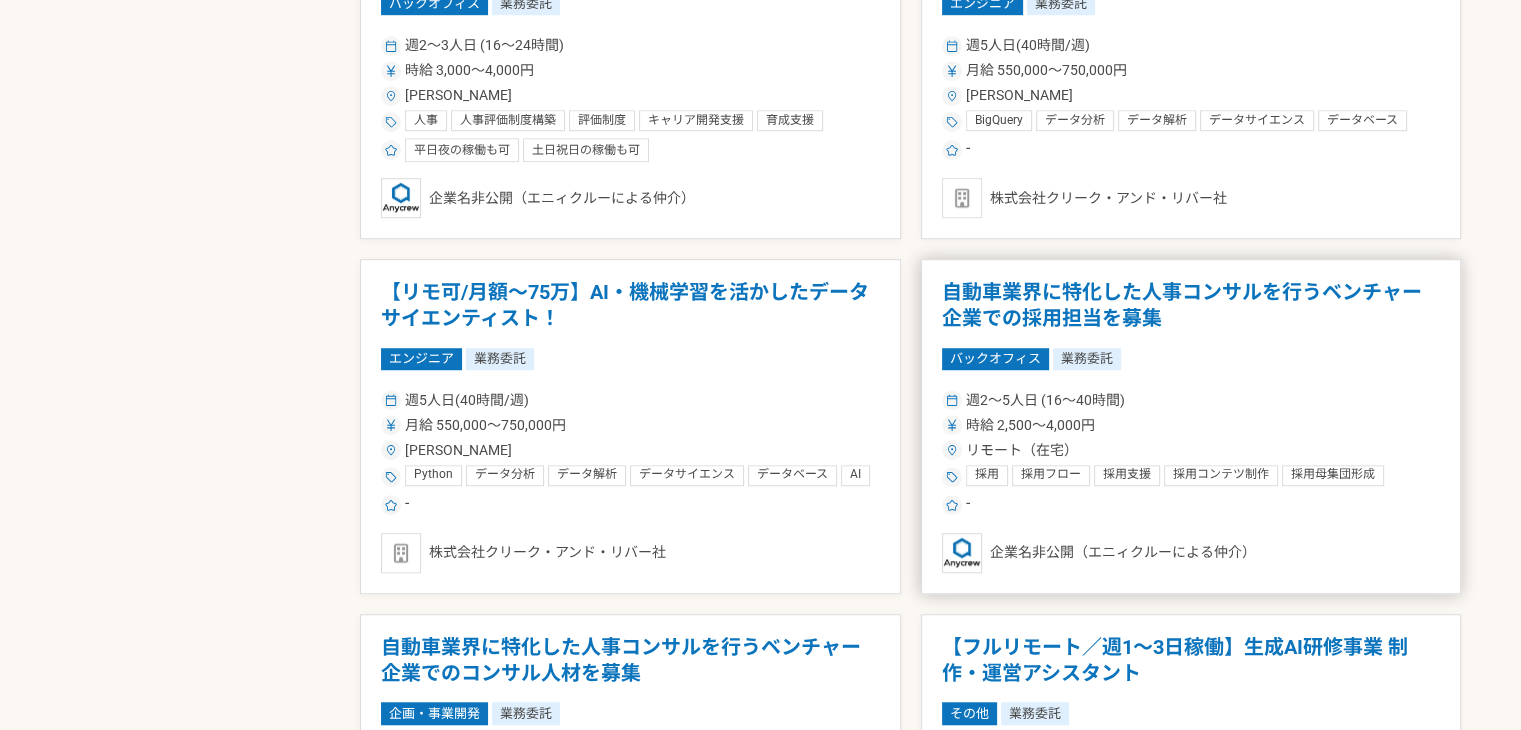 click on "週2〜5人日 (16〜40時間)" at bounding box center [1191, 400] 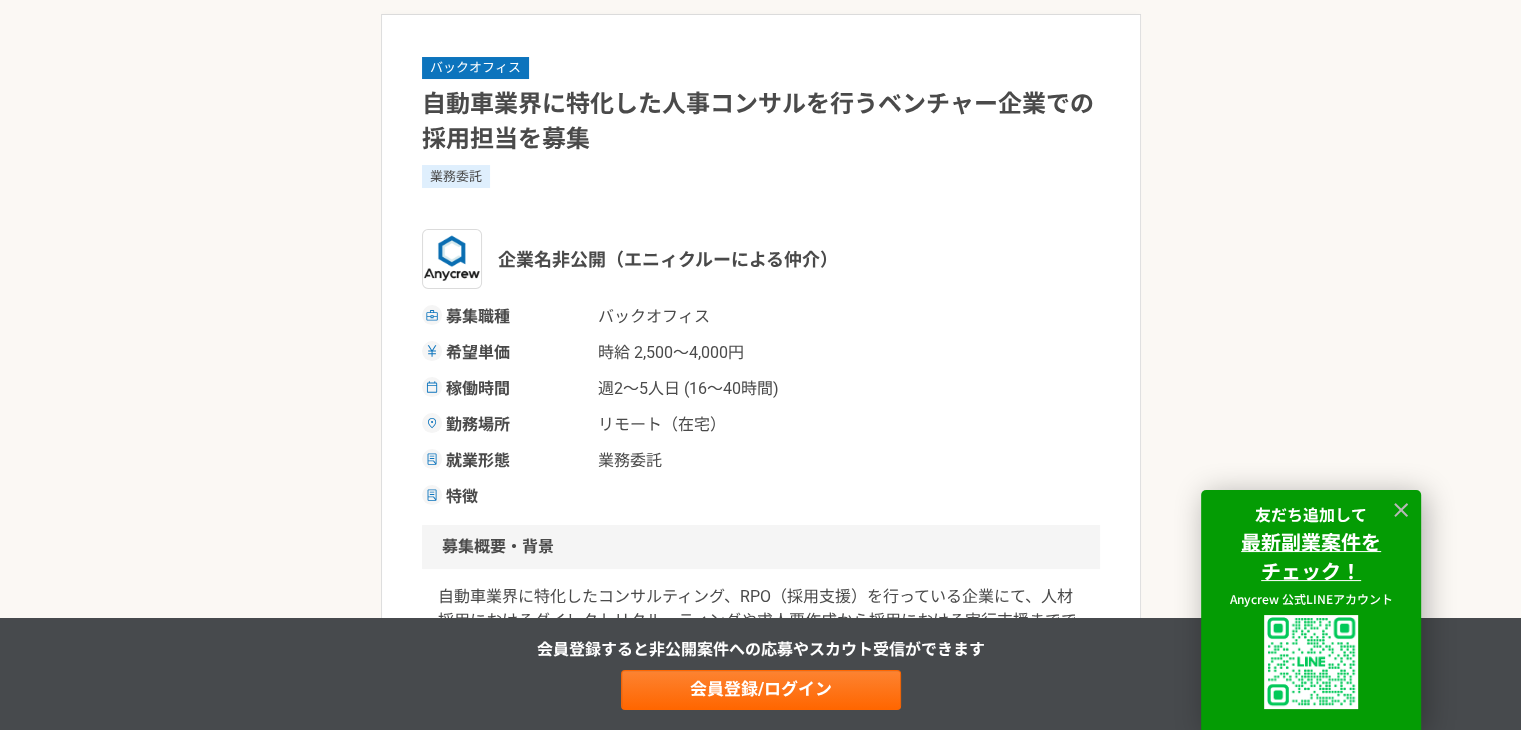 scroll, scrollTop: 0, scrollLeft: 0, axis: both 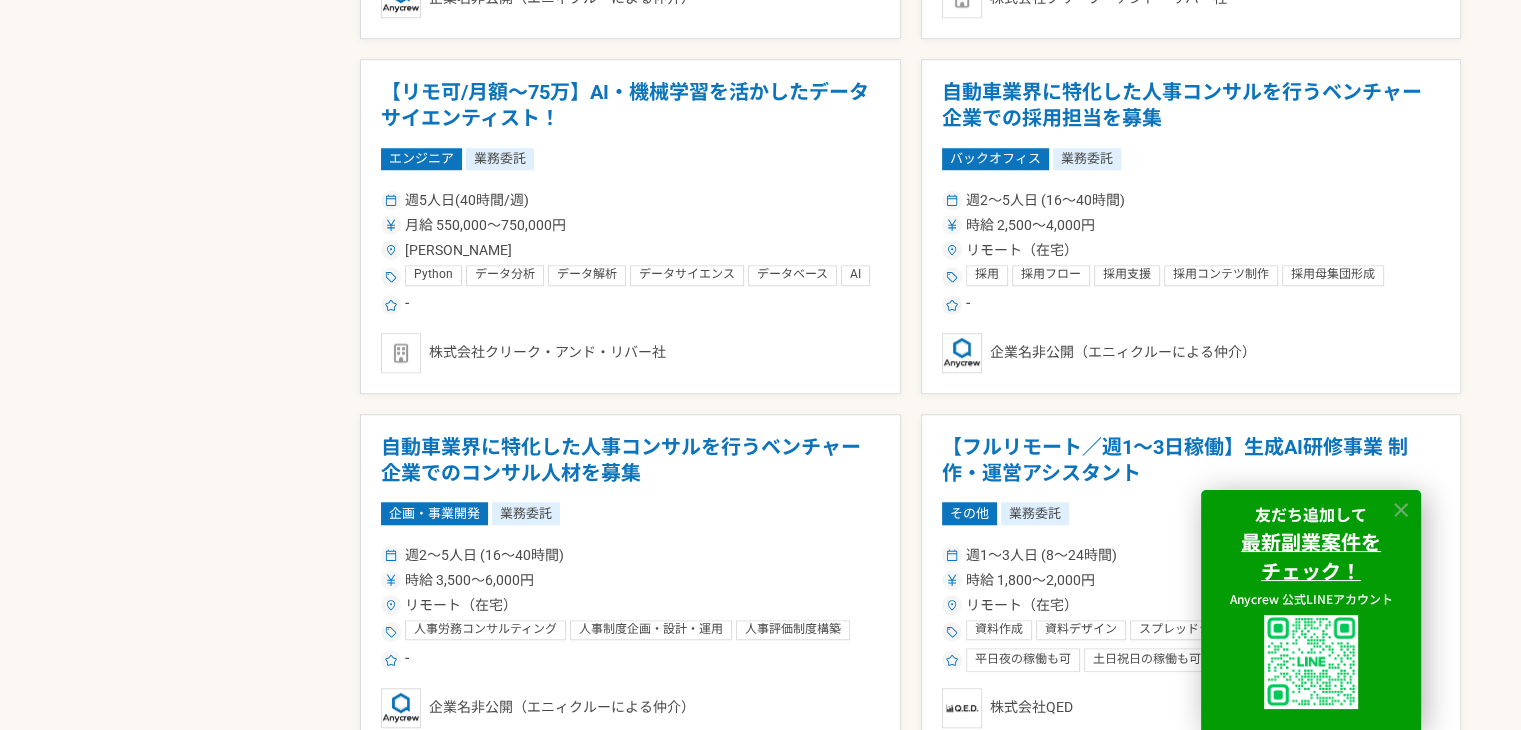 click 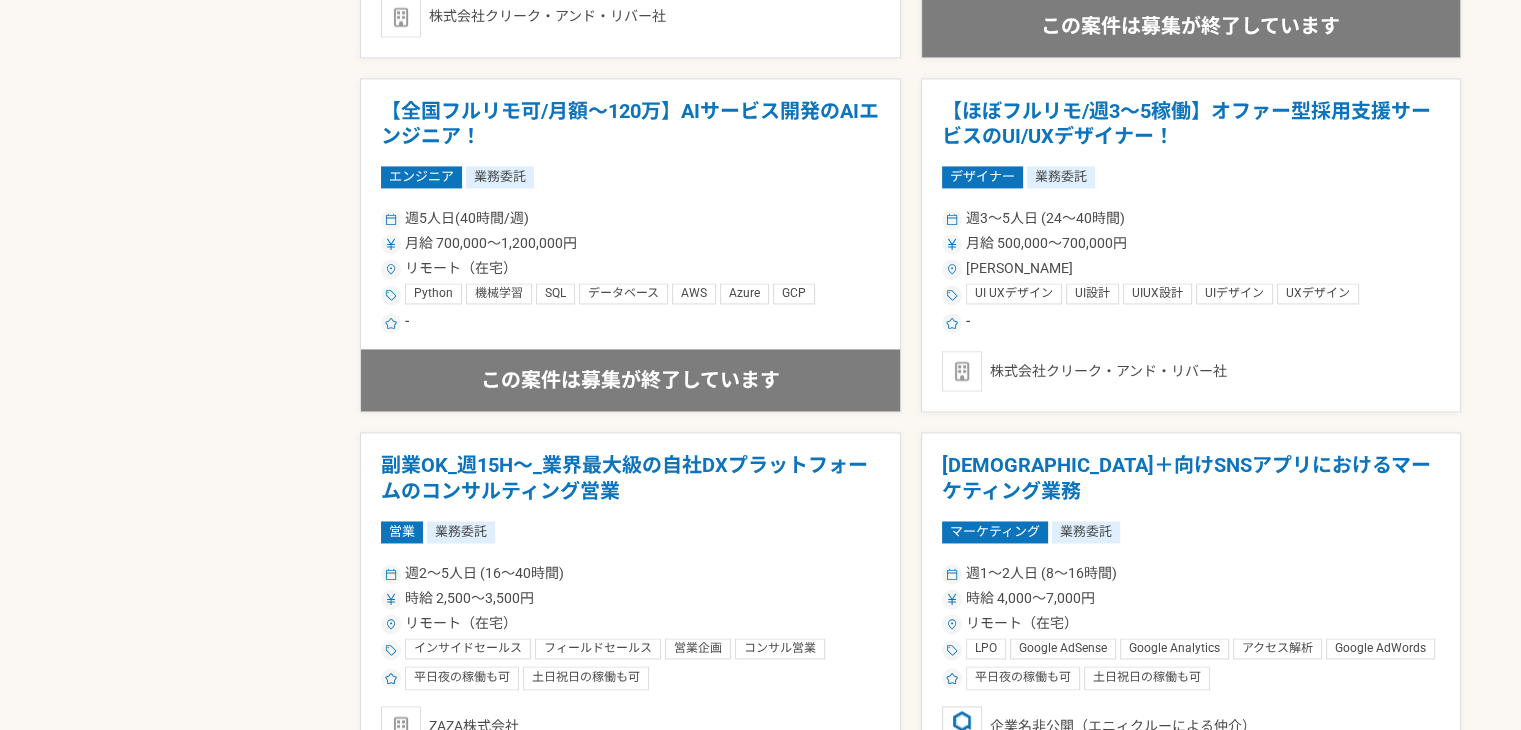 scroll, scrollTop: 3000, scrollLeft: 0, axis: vertical 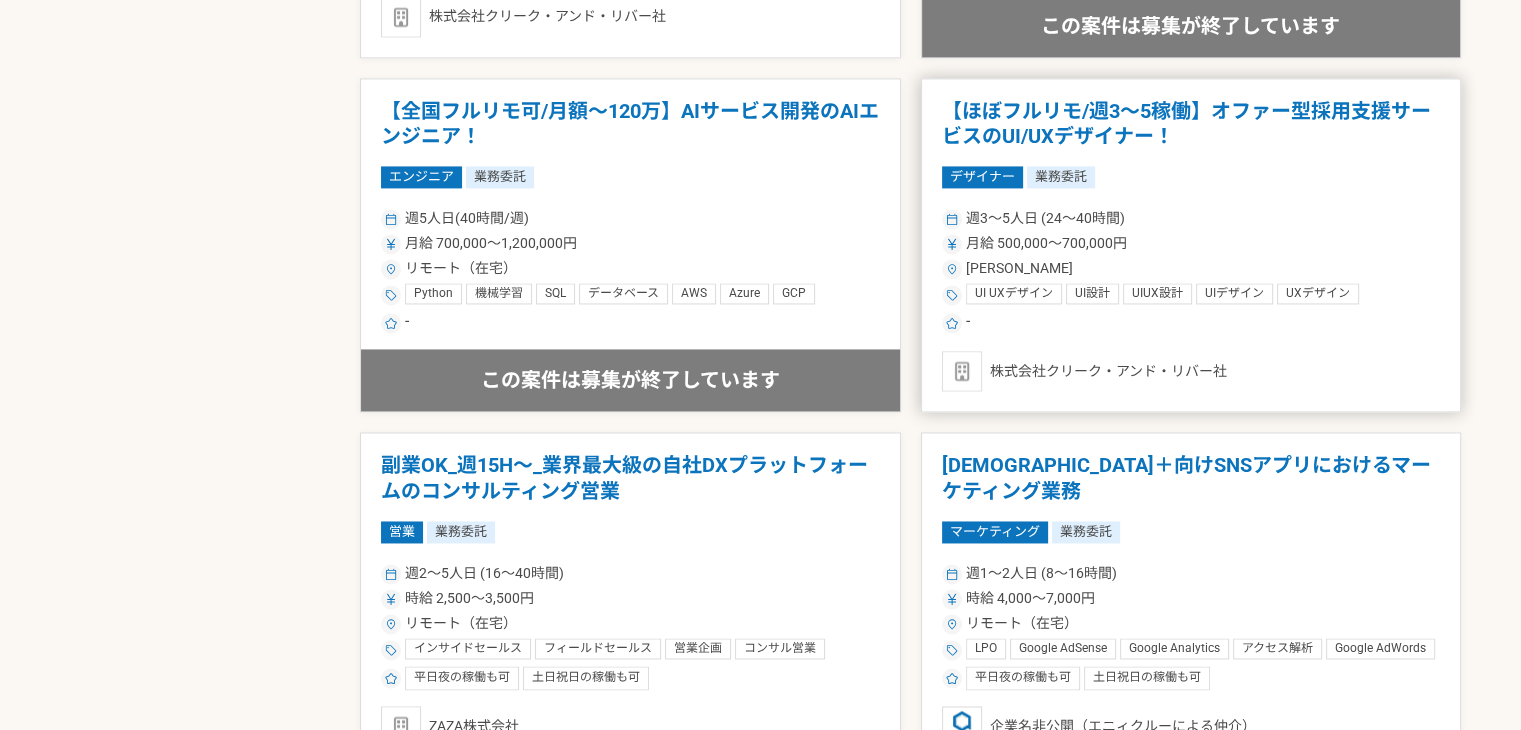click on "週3〜5人日 (24〜40時間) 月給 500,000〜700,000円 [PERSON_NAME] UI UXデザイン UI設計 UIUX設計 UIデザイン UXデザイン UXディレクション UX HTML HTMLコーディング CSS JavaScript Figma Sketch XD -" at bounding box center [1191, 269] 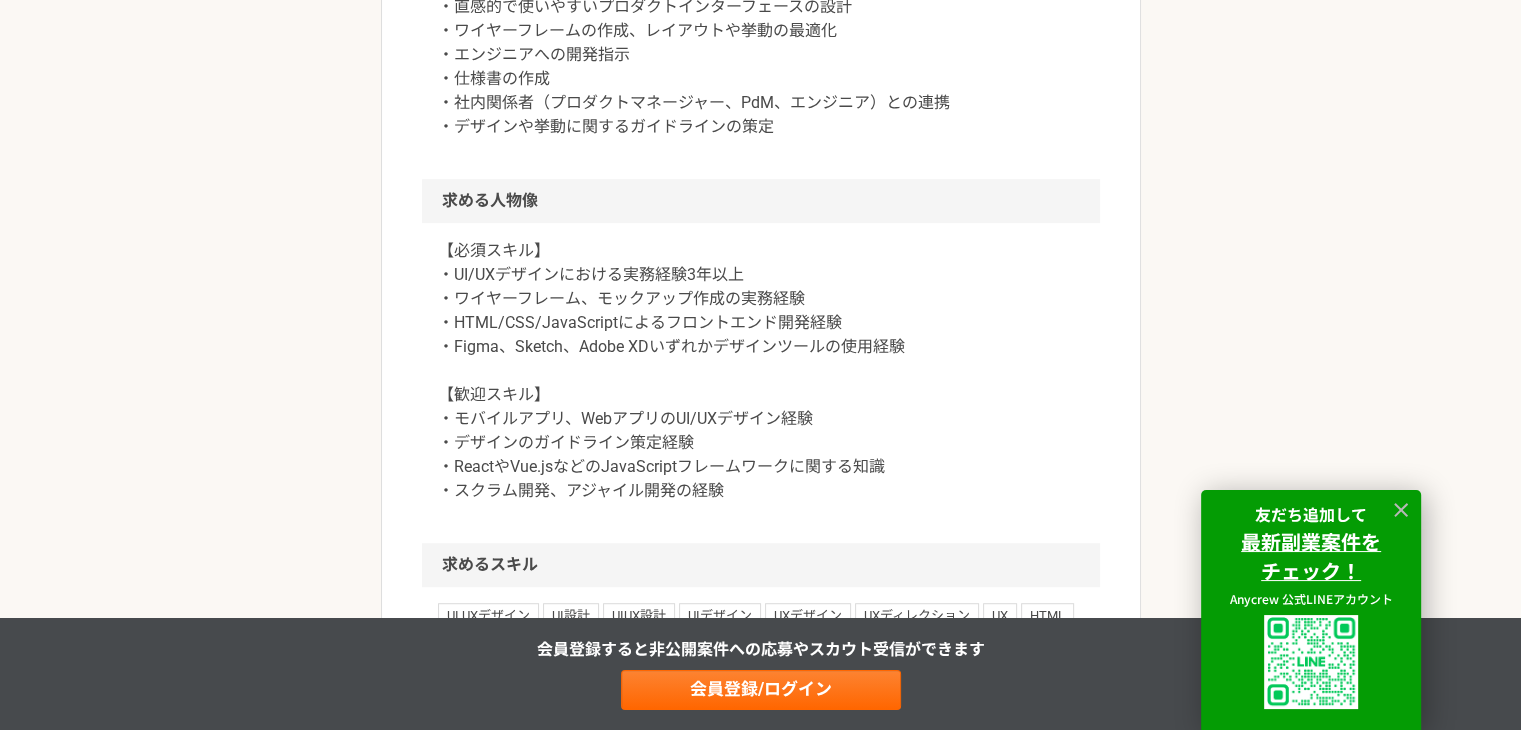 scroll, scrollTop: 1200, scrollLeft: 0, axis: vertical 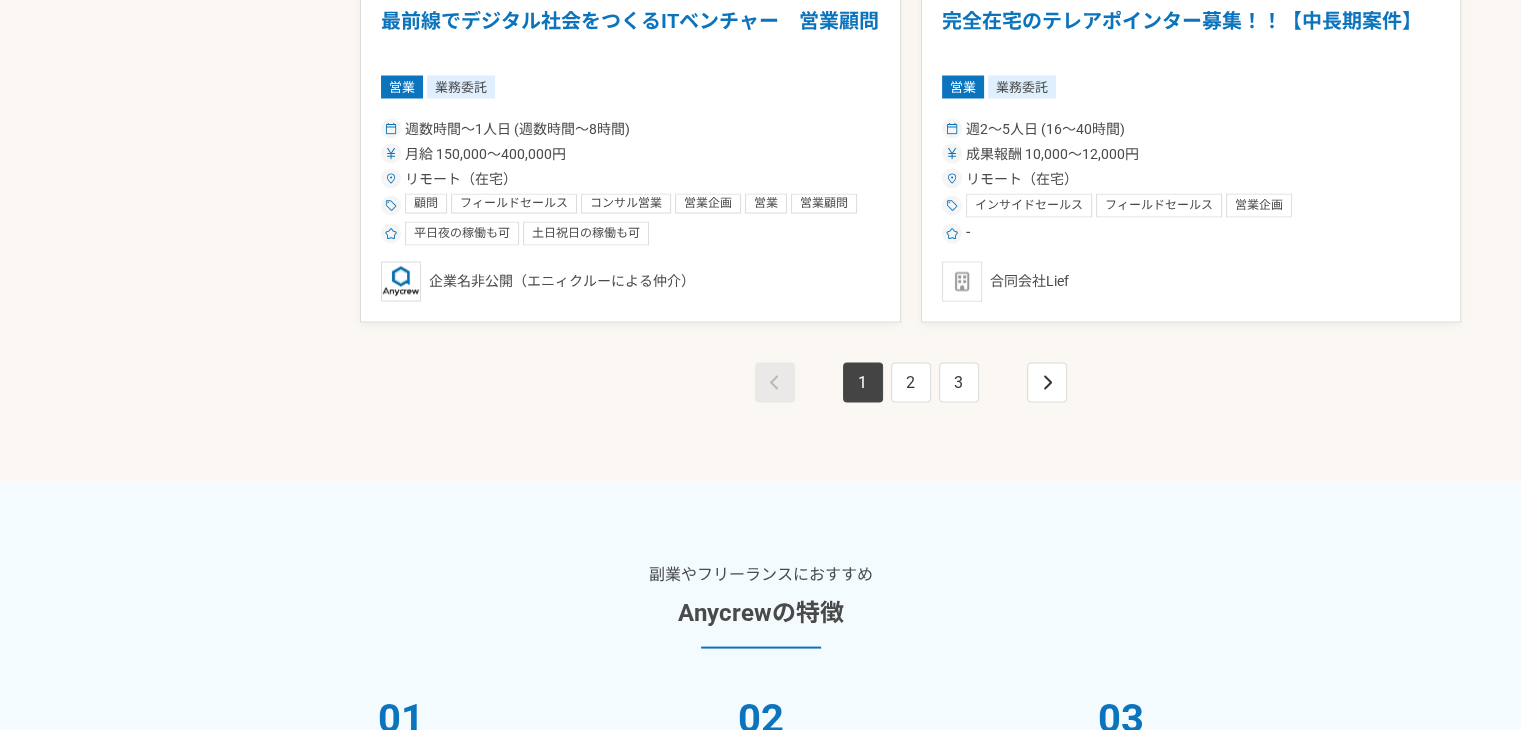 click on "1 2 3" at bounding box center (910, 402) 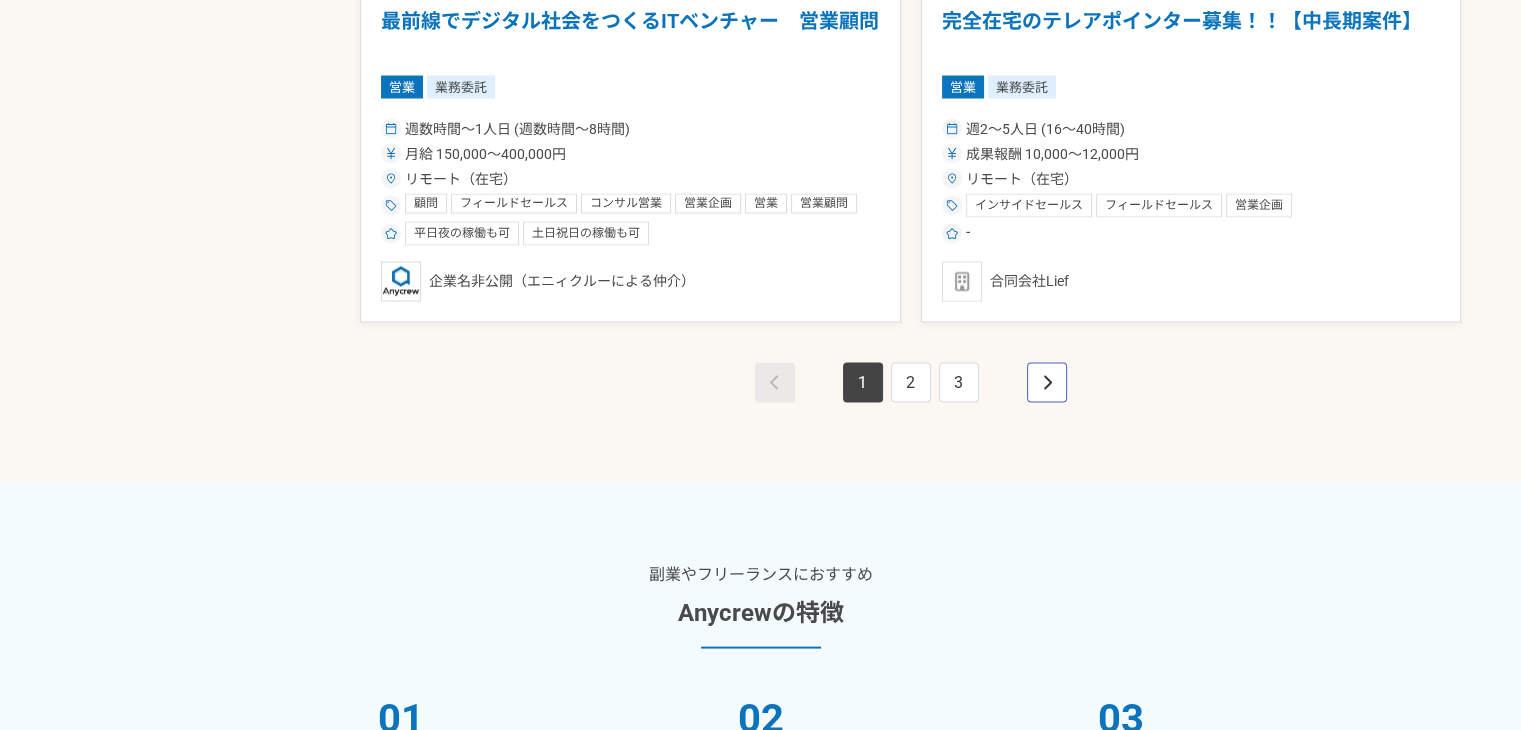 click at bounding box center [1047, 382] 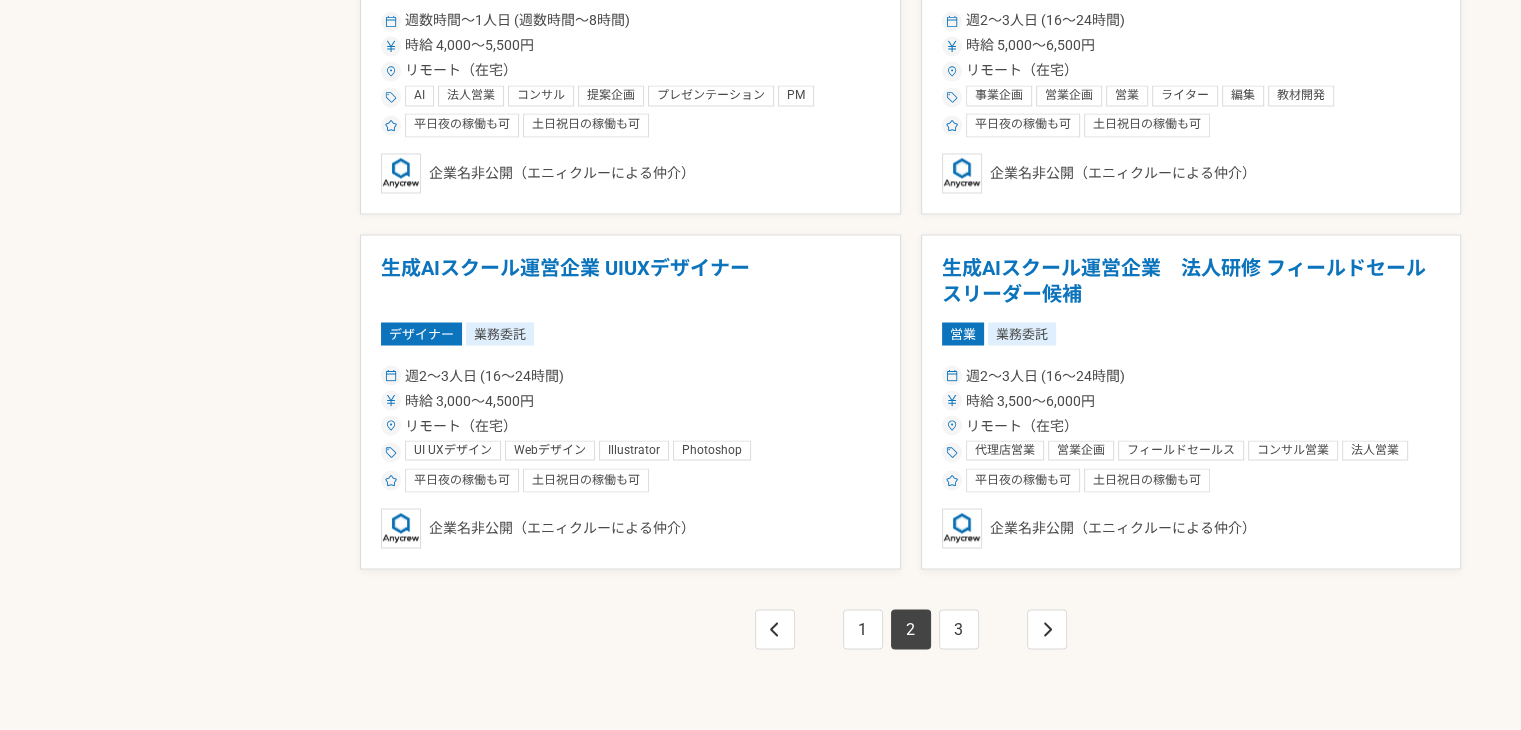 scroll, scrollTop: 3600, scrollLeft: 0, axis: vertical 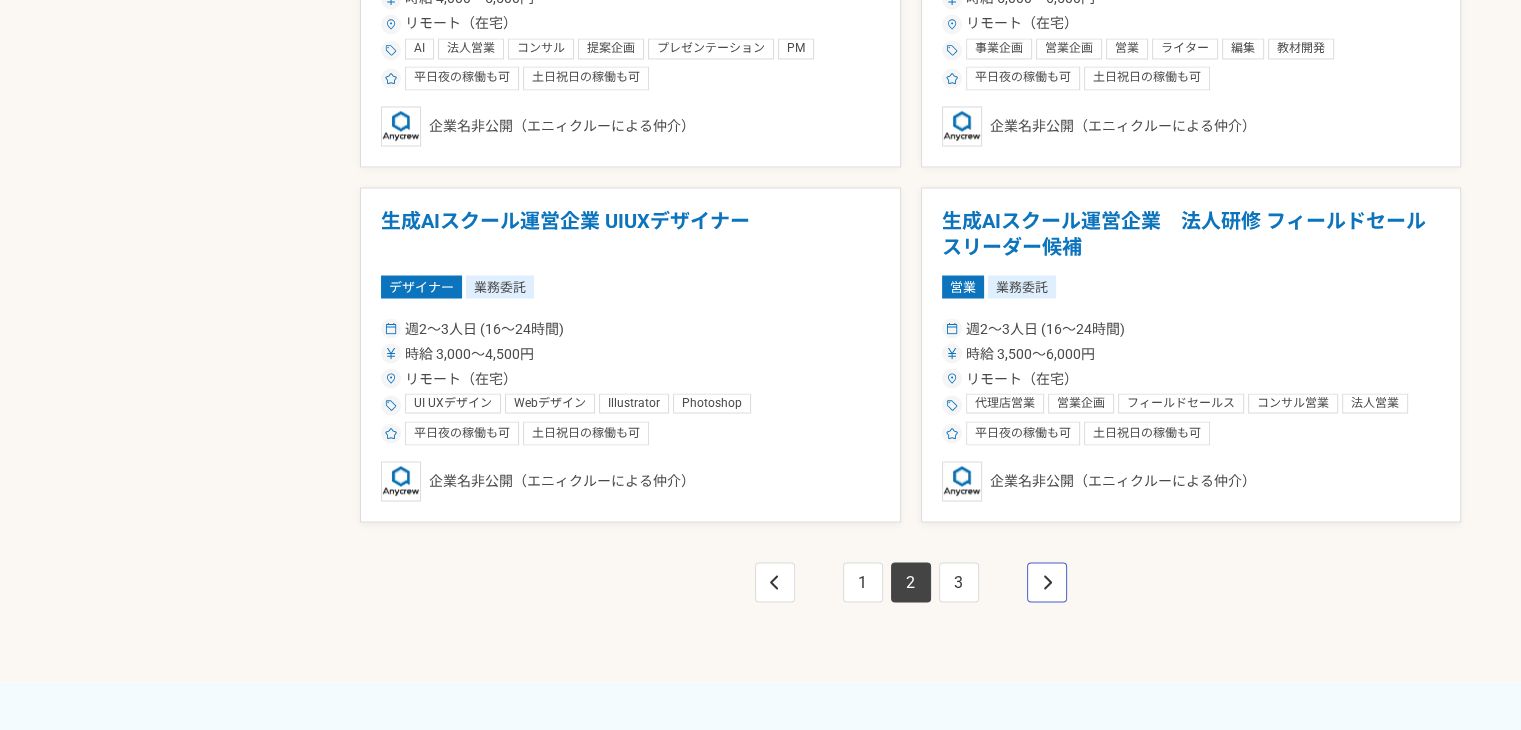 click at bounding box center [1047, 582] 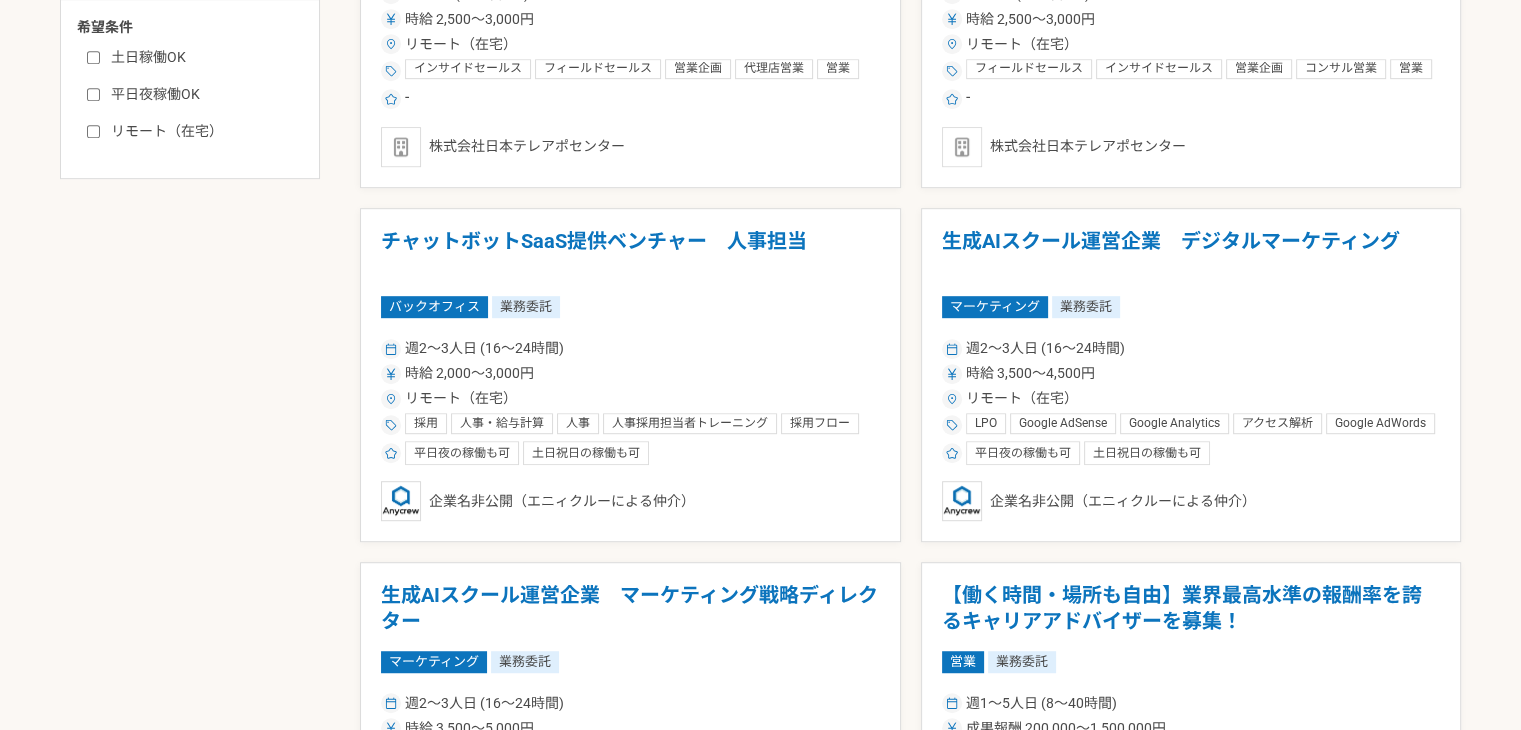 scroll, scrollTop: 1000, scrollLeft: 0, axis: vertical 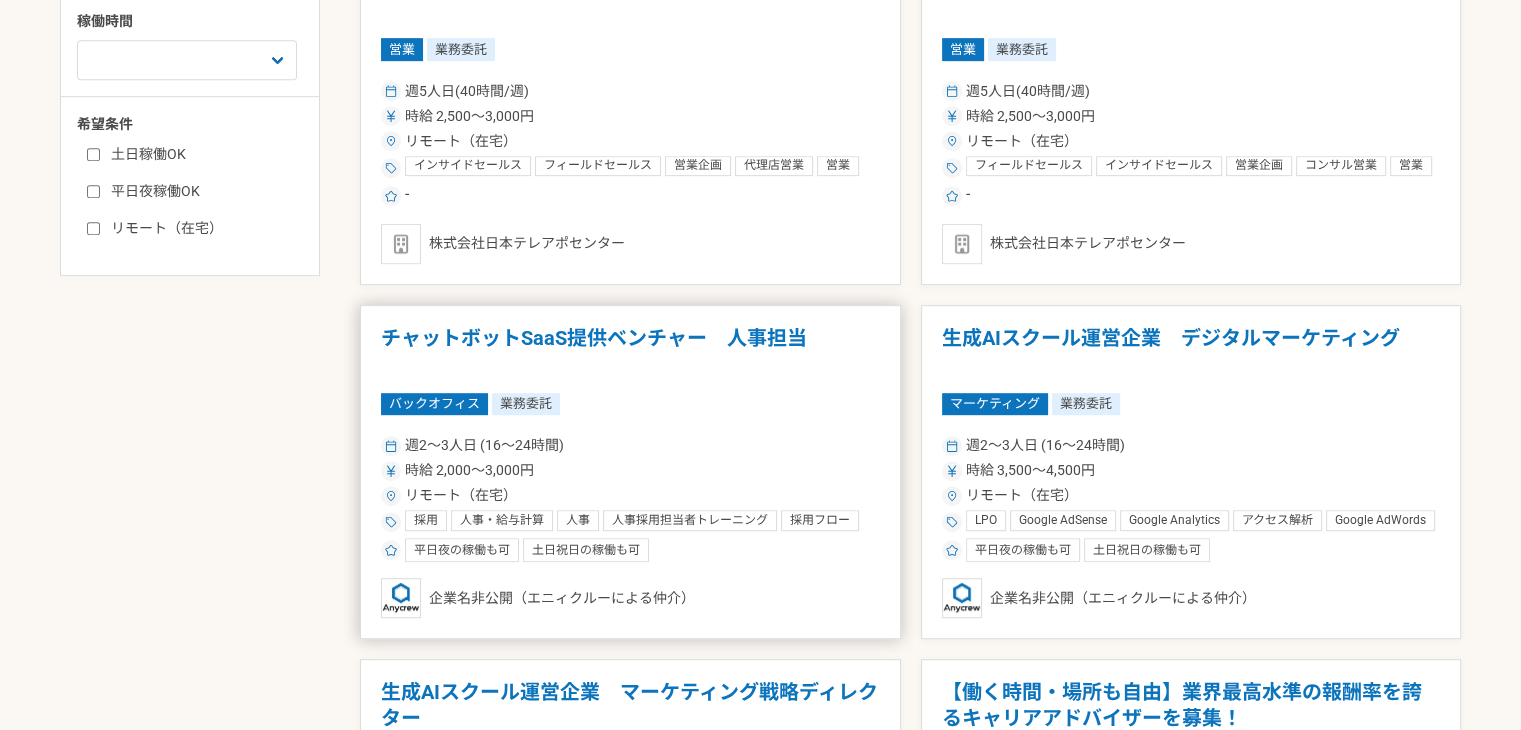click on "リモート（在宅）" at bounding box center (630, 495) 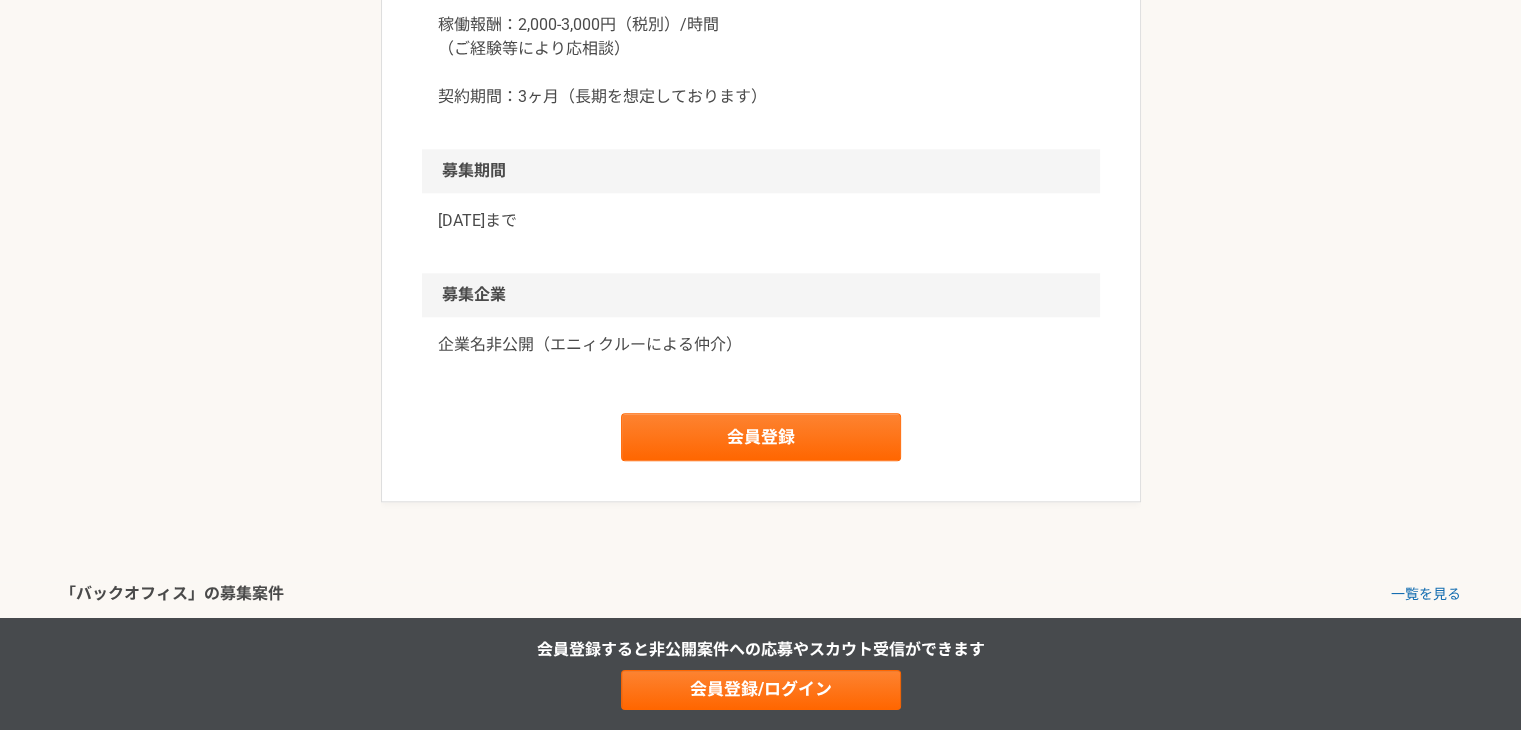 scroll, scrollTop: 2000, scrollLeft: 0, axis: vertical 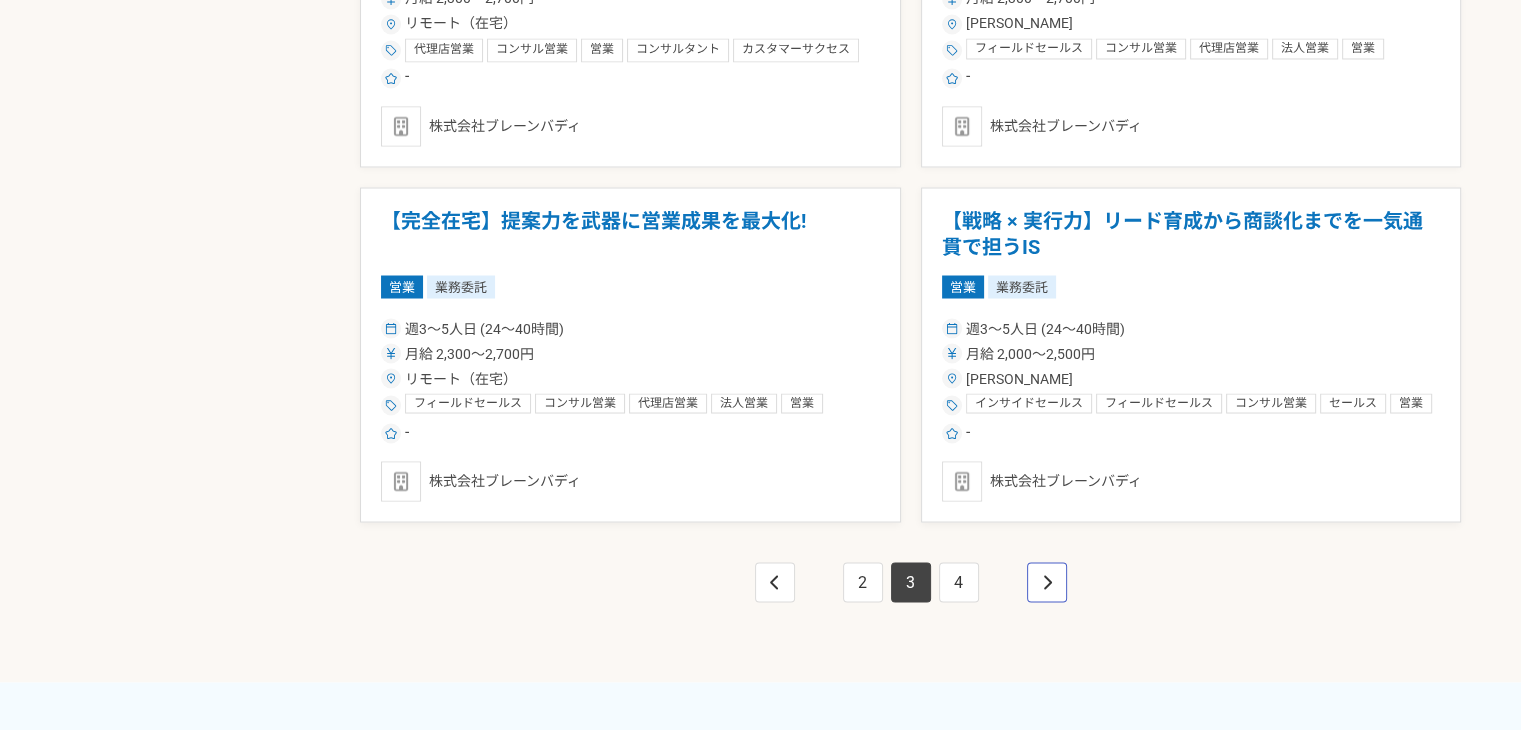 click 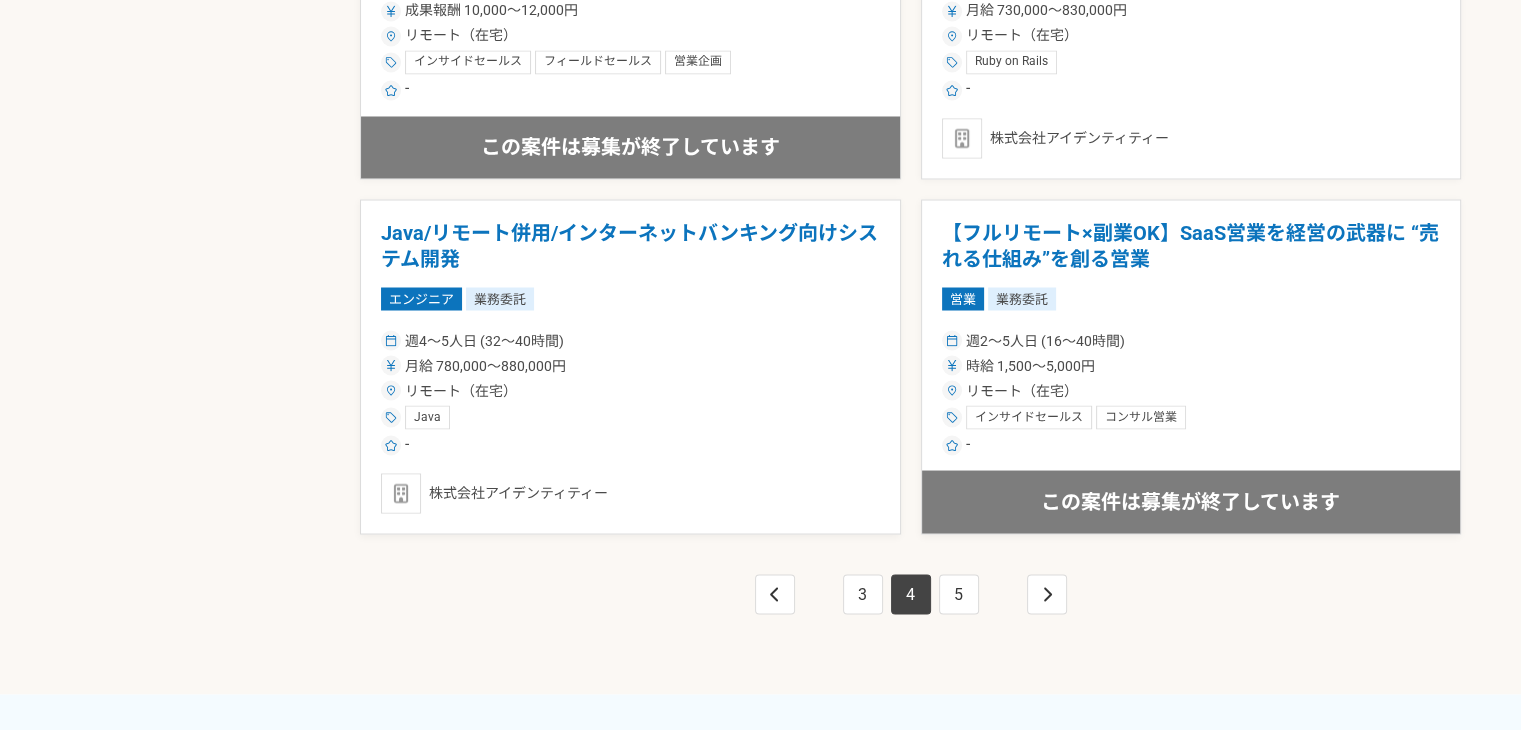 scroll, scrollTop: 3700, scrollLeft: 0, axis: vertical 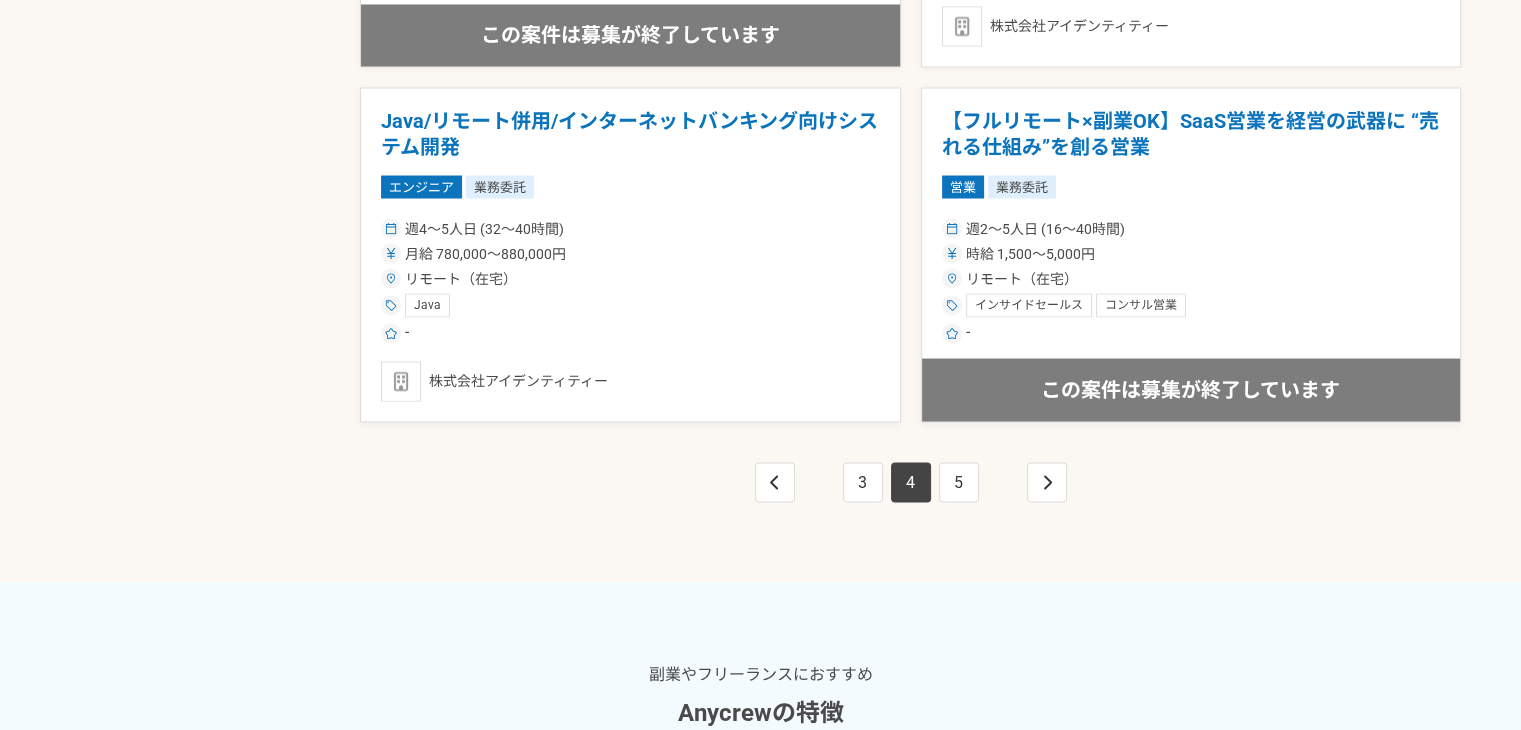 click on "3 4 5" at bounding box center [911, 482] 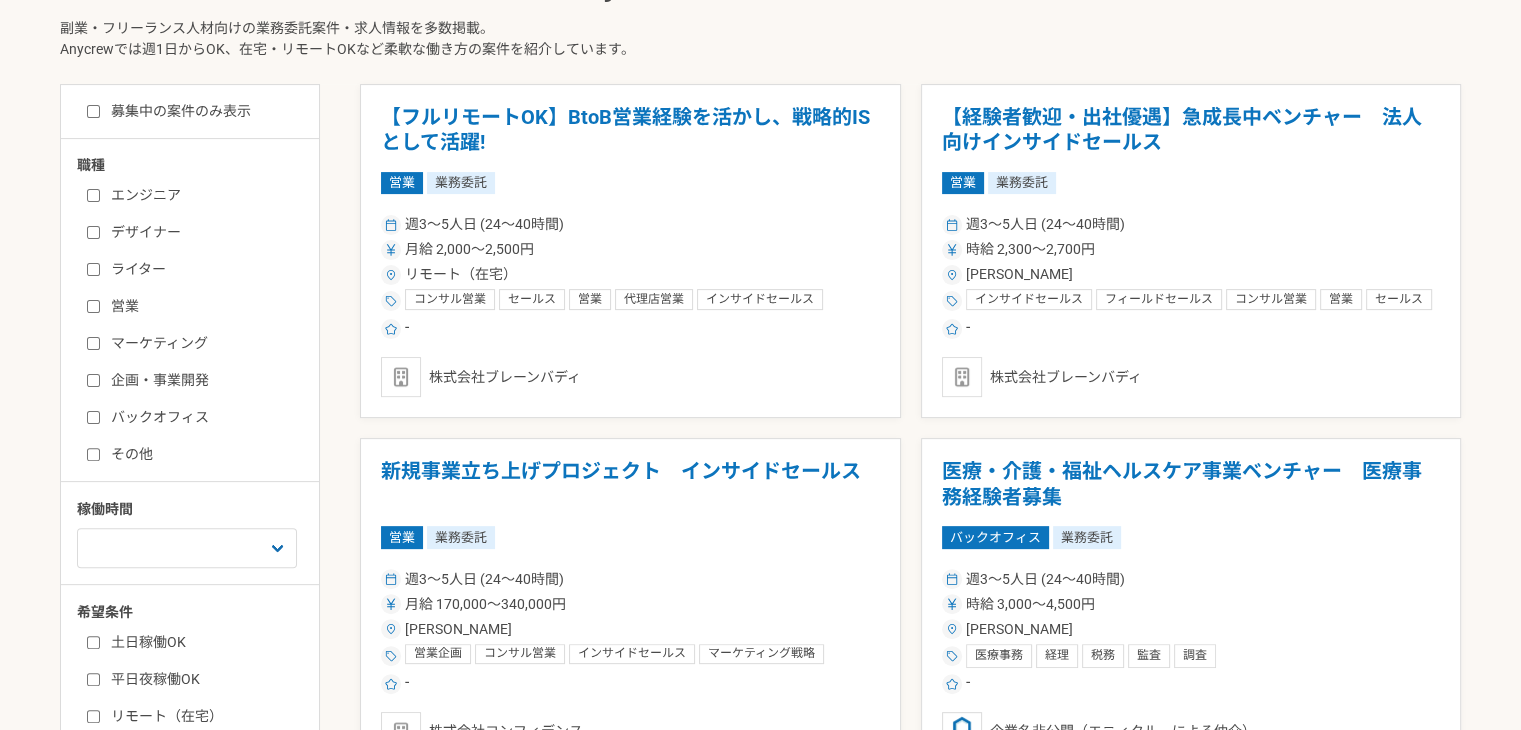 scroll, scrollTop: 519, scrollLeft: 0, axis: vertical 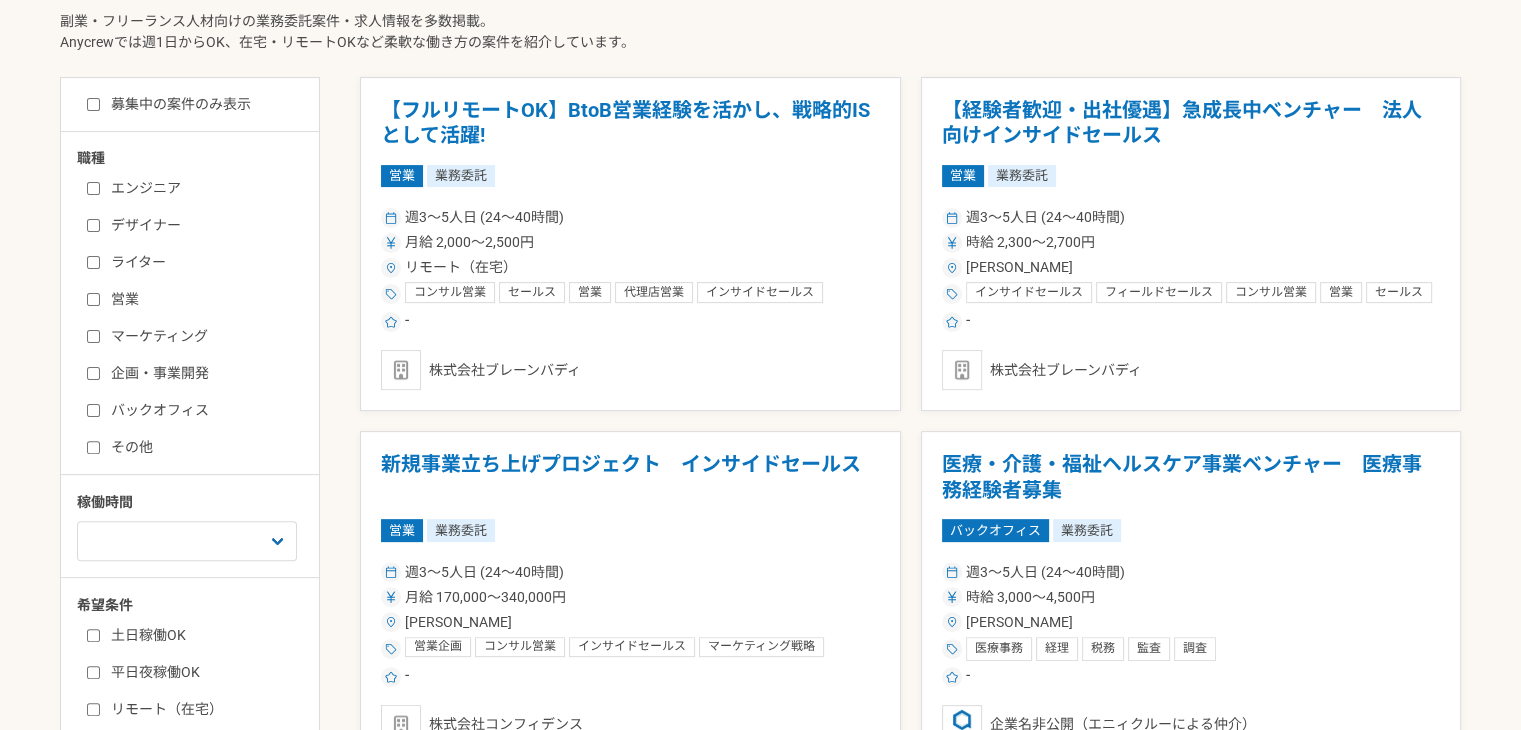 click on "その他" at bounding box center [202, 447] 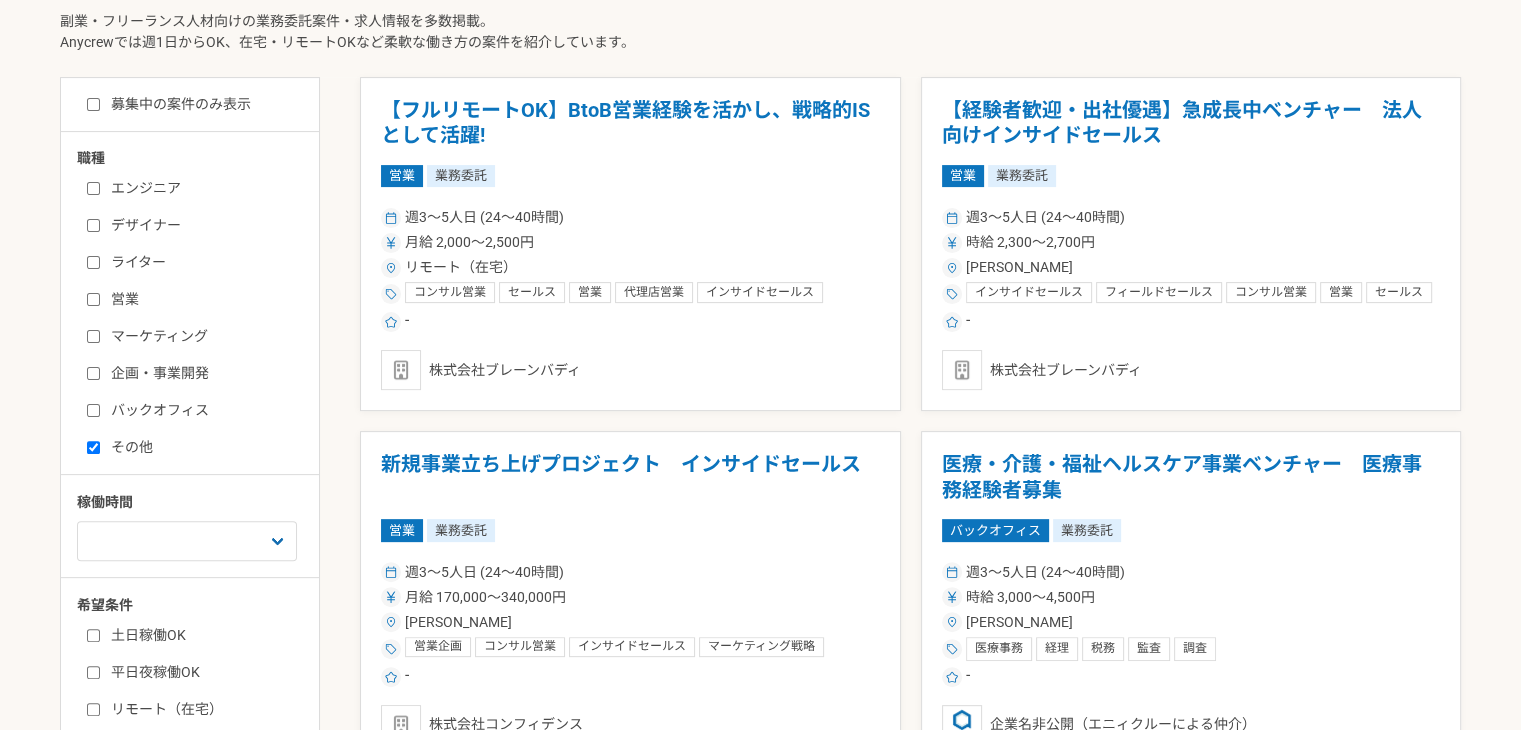 checkbox on "true" 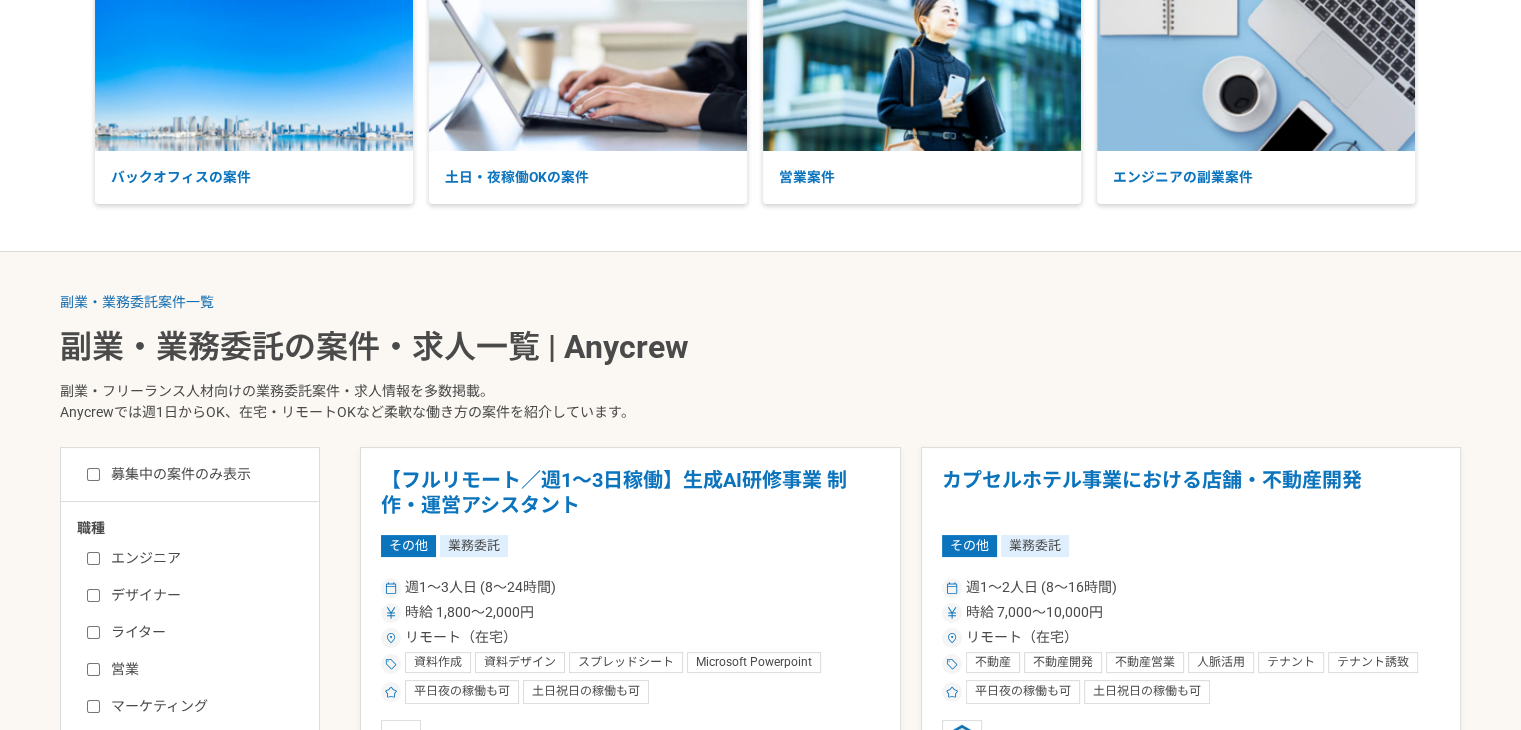 scroll, scrollTop: 400, scrollLeft: 0, axis: vertical 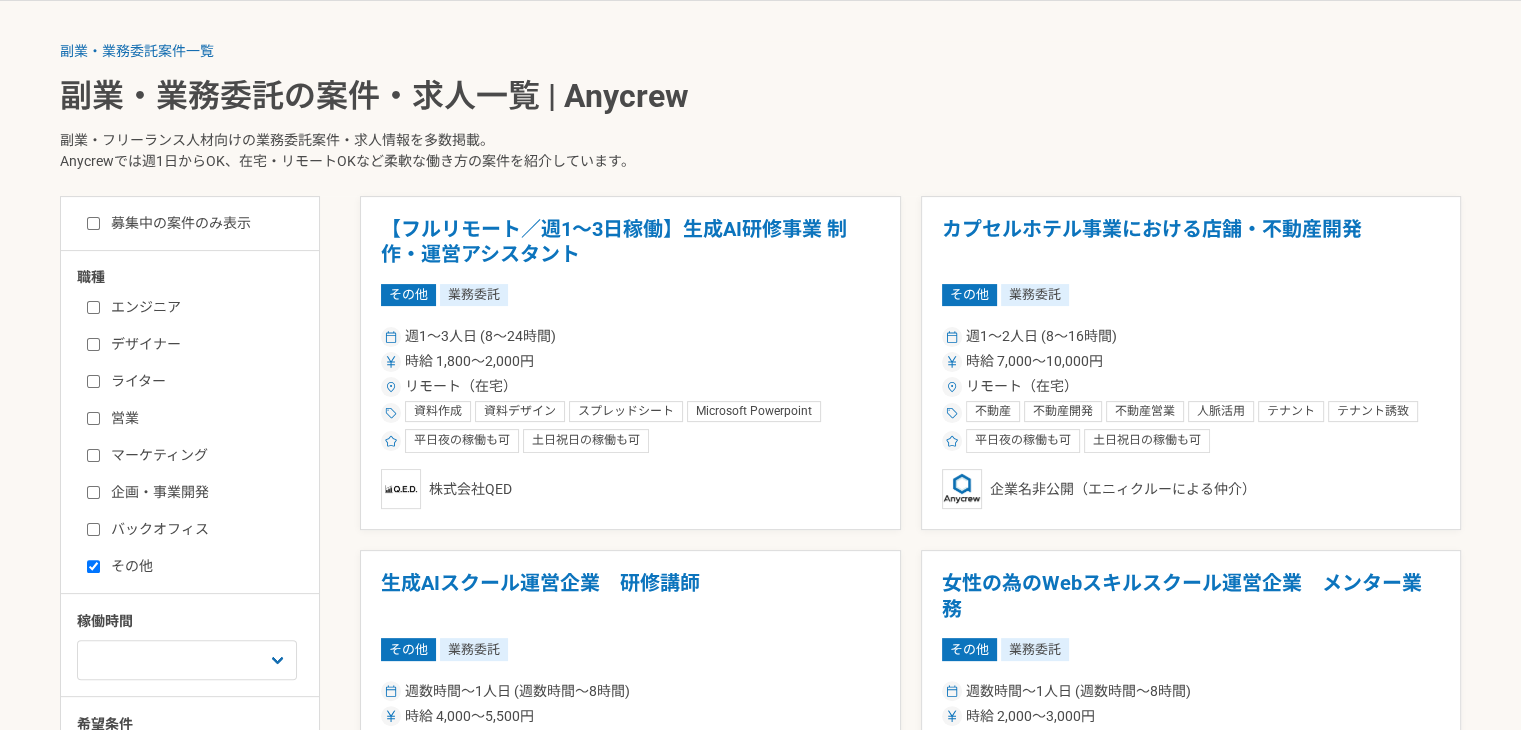 click on "バックオフィス" at bounding box center [202, 529] 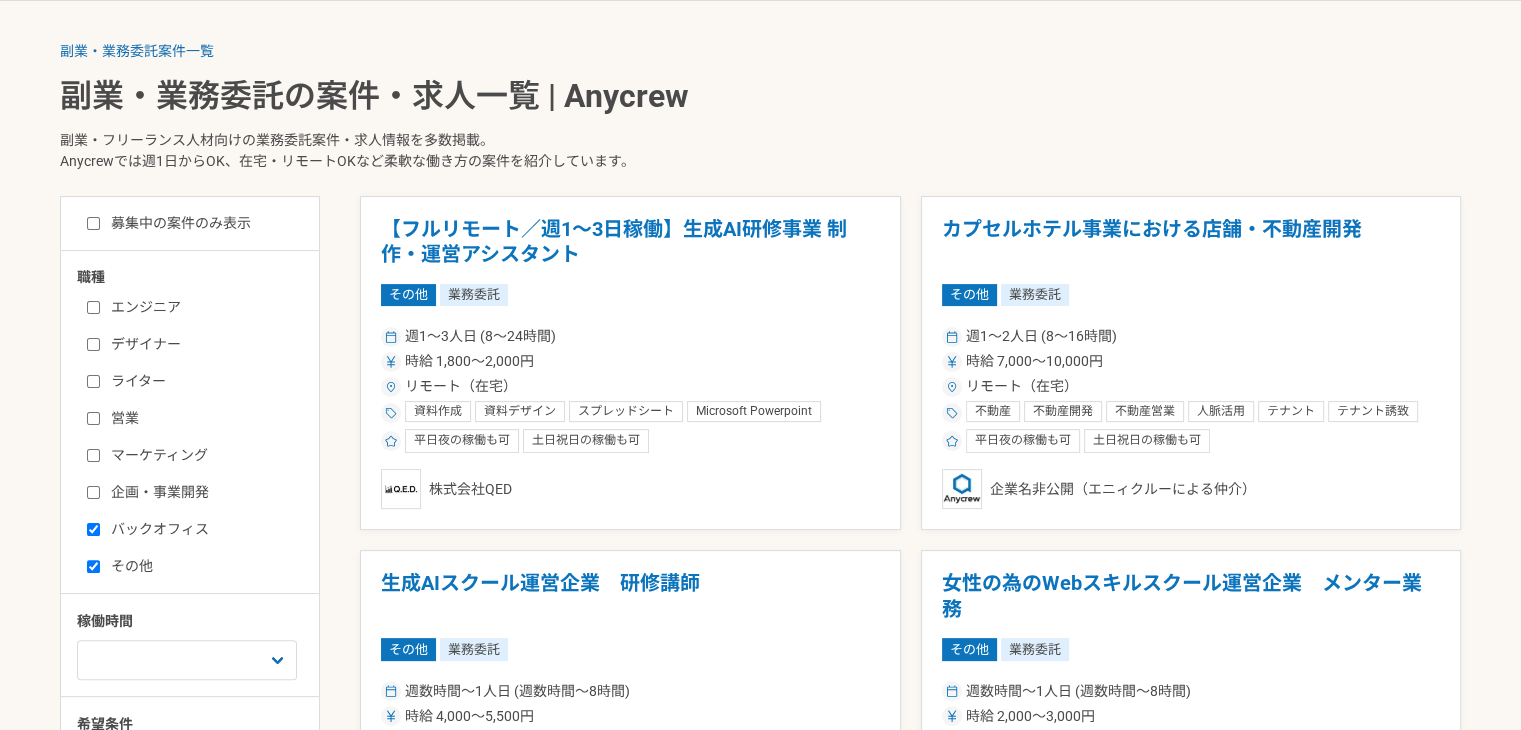 checkbox on "true" 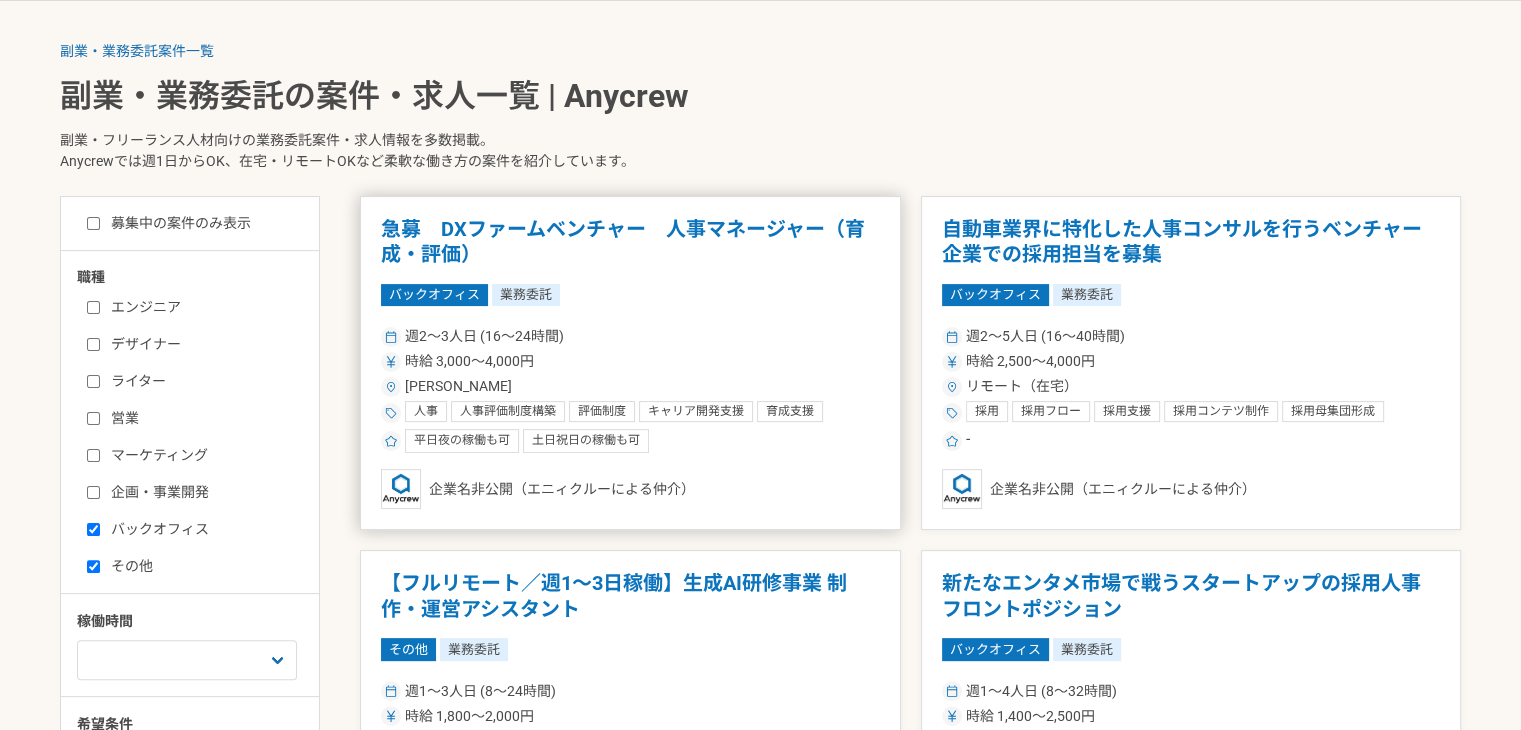click on "時給 3,000〜4,000円" at bounding box center (630, 361) 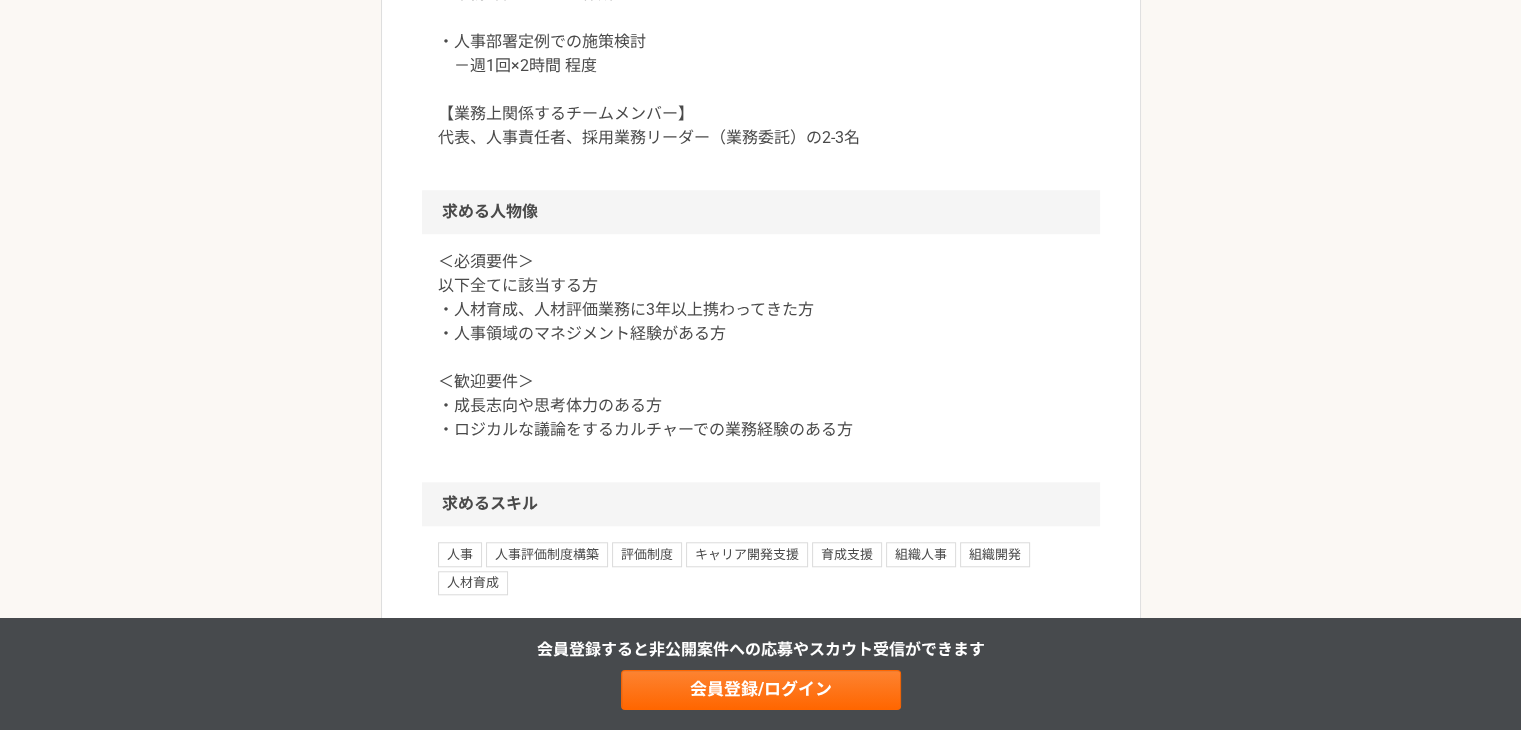 scroll, scrollTop: 1800, scrollLeft: 0, axis: vertical 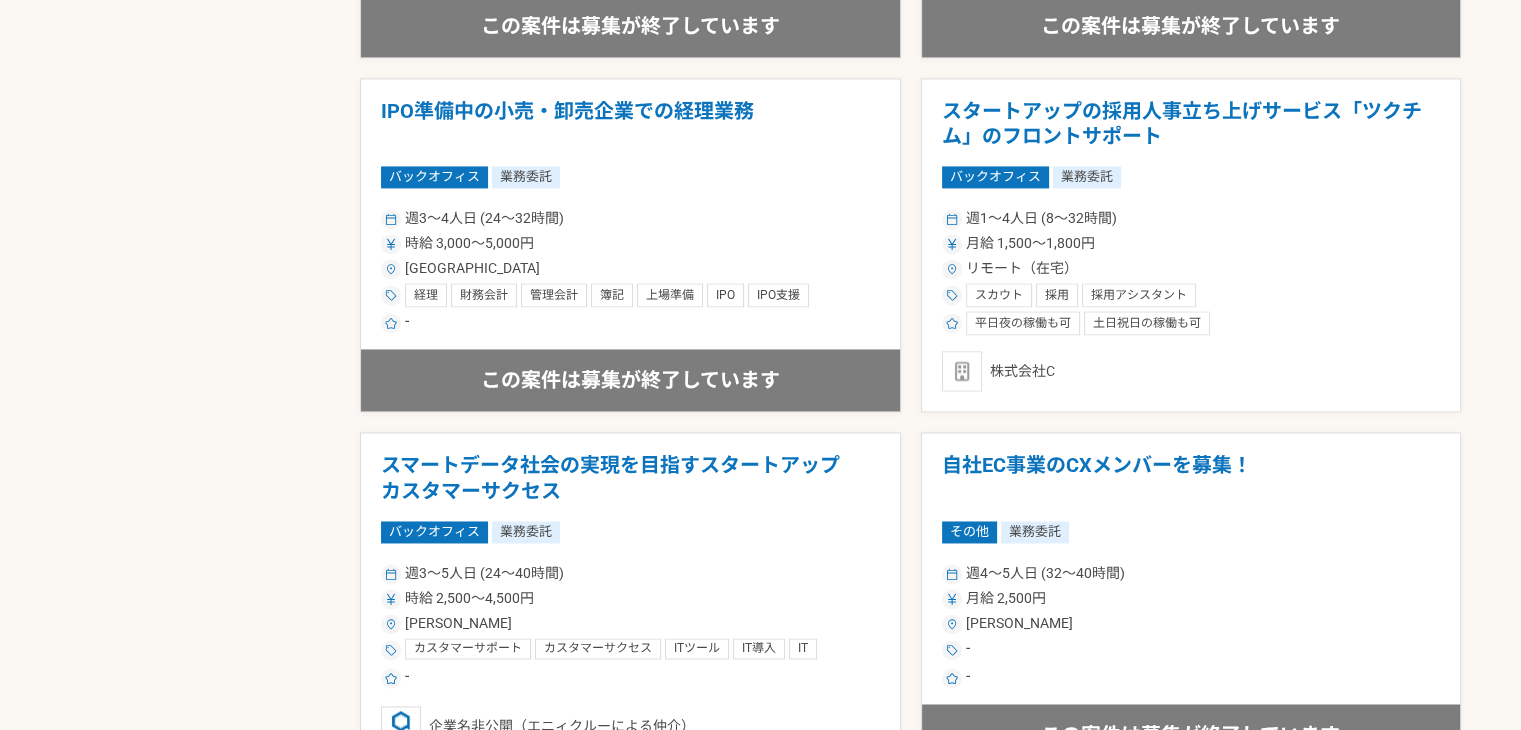 click on "スカウト 採用 採用アシスタント" at bounding box center (1191, 295) 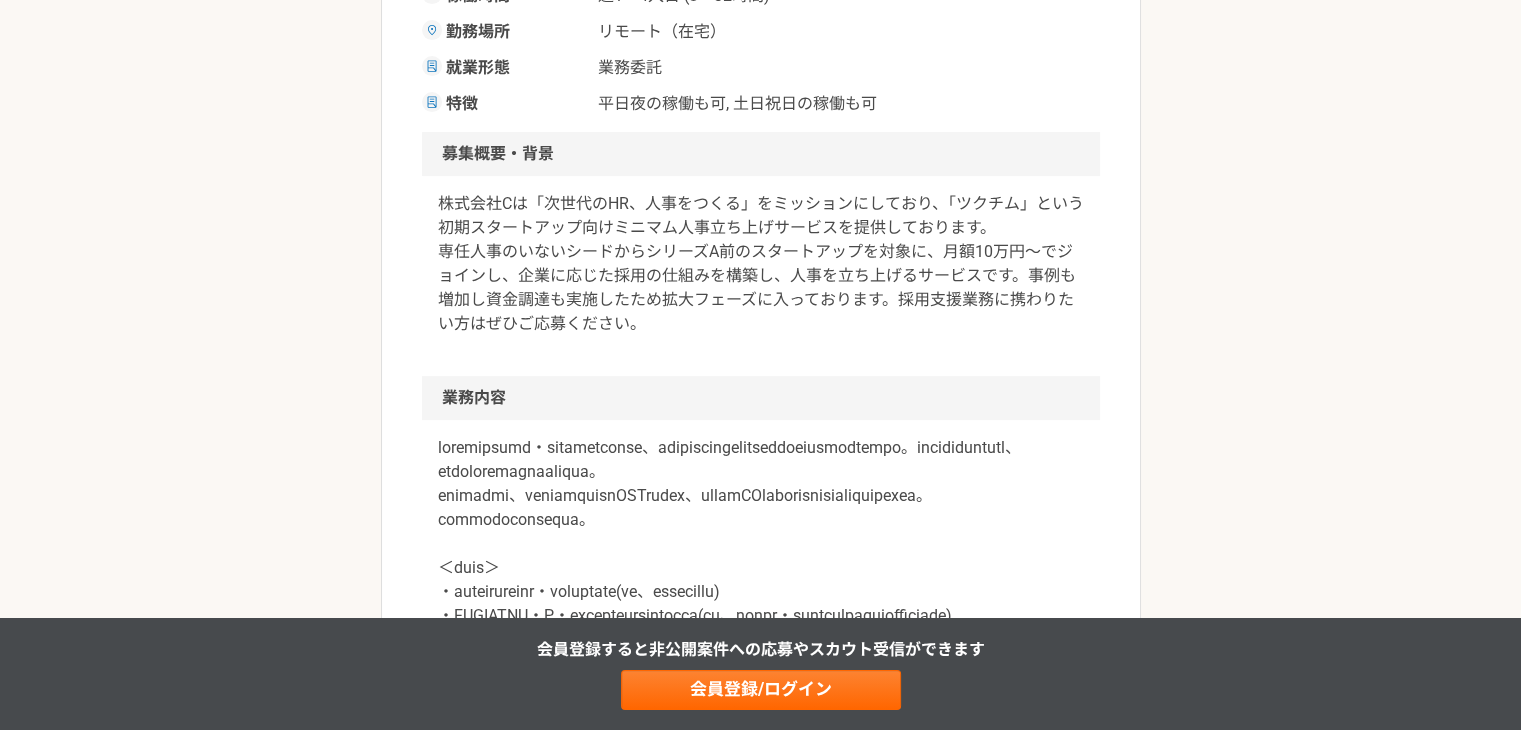 scroll, scrollTop: 600, scrollLeft: 0, axis: vertical 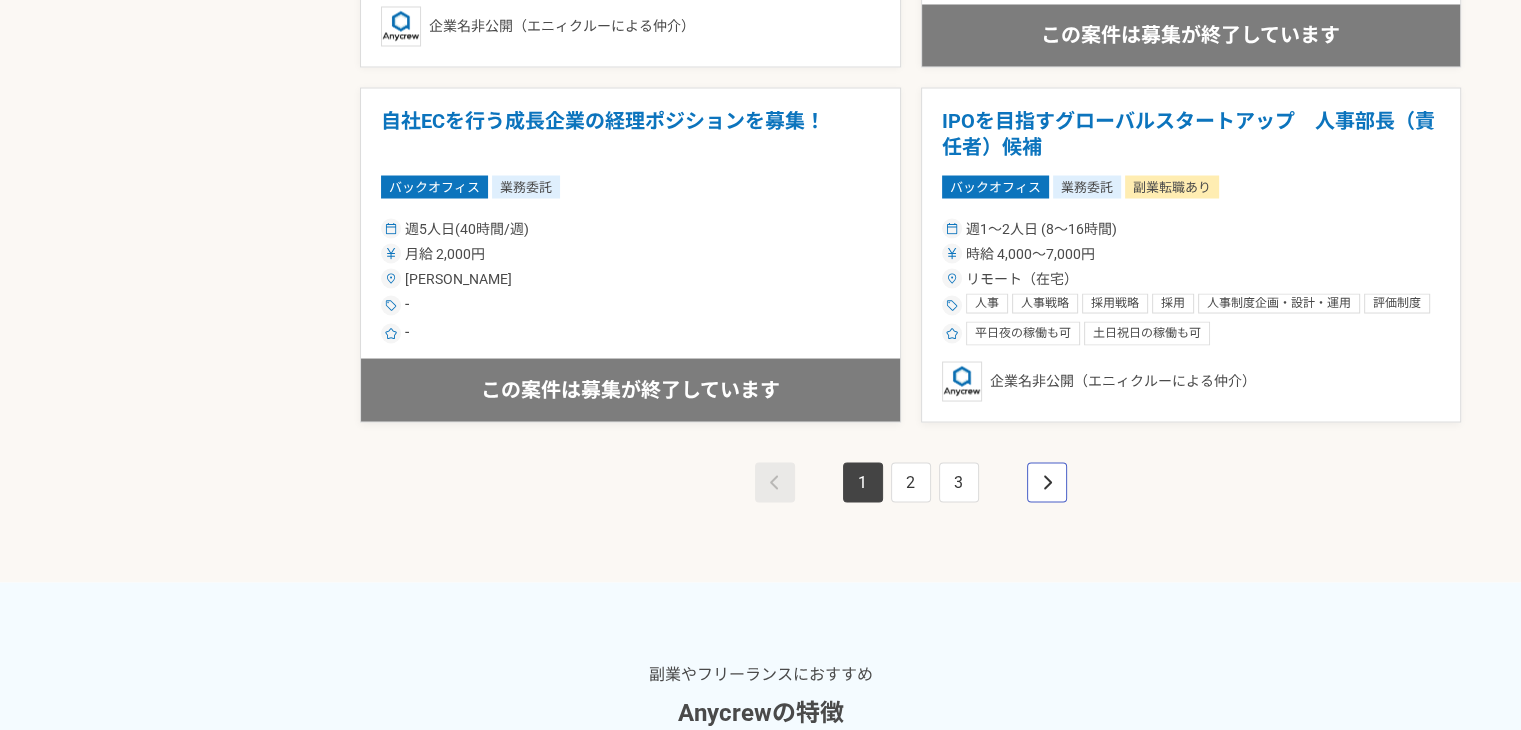 click at bounding box center (1047, 482) 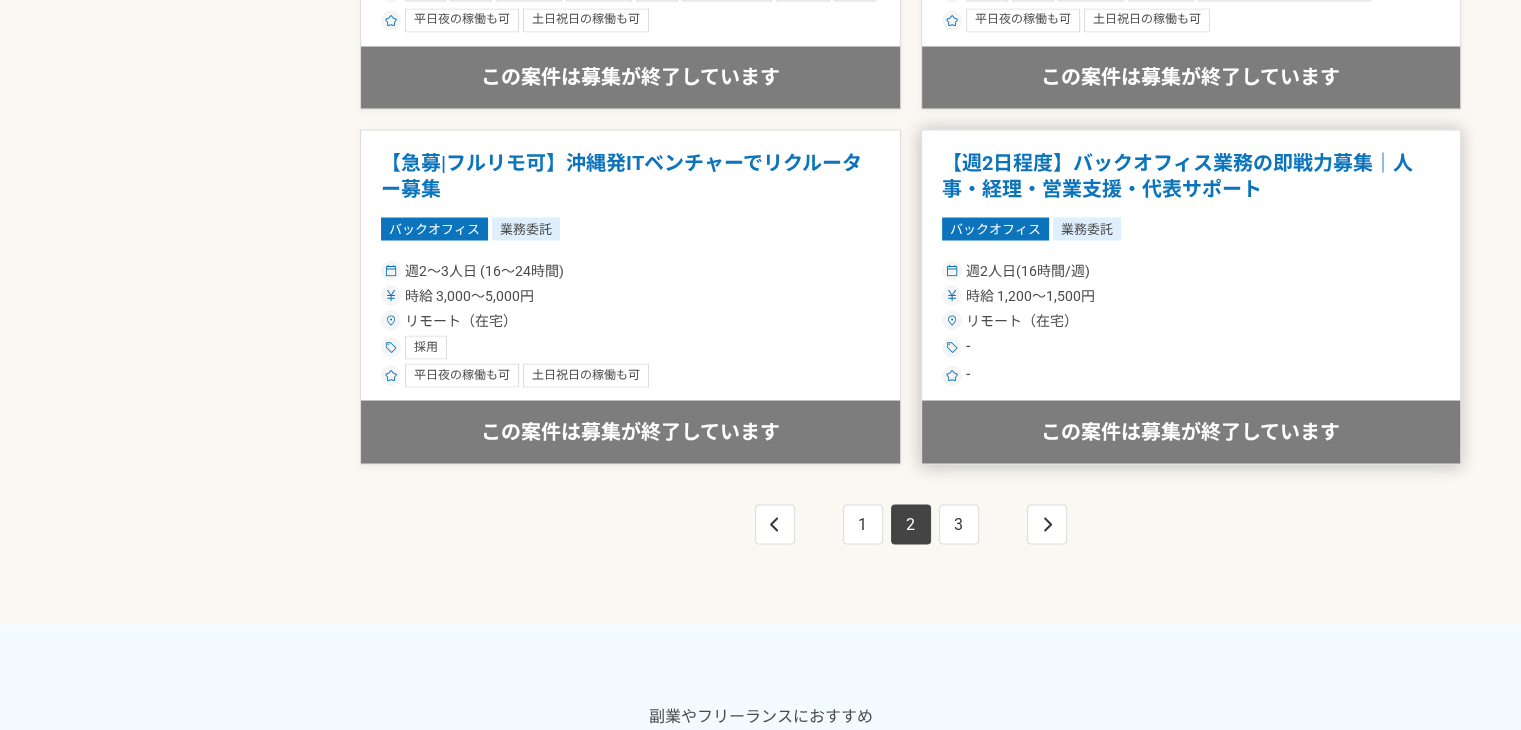 scroll, scrollTop: 3800, scrollLeft: 0, axis: vertical 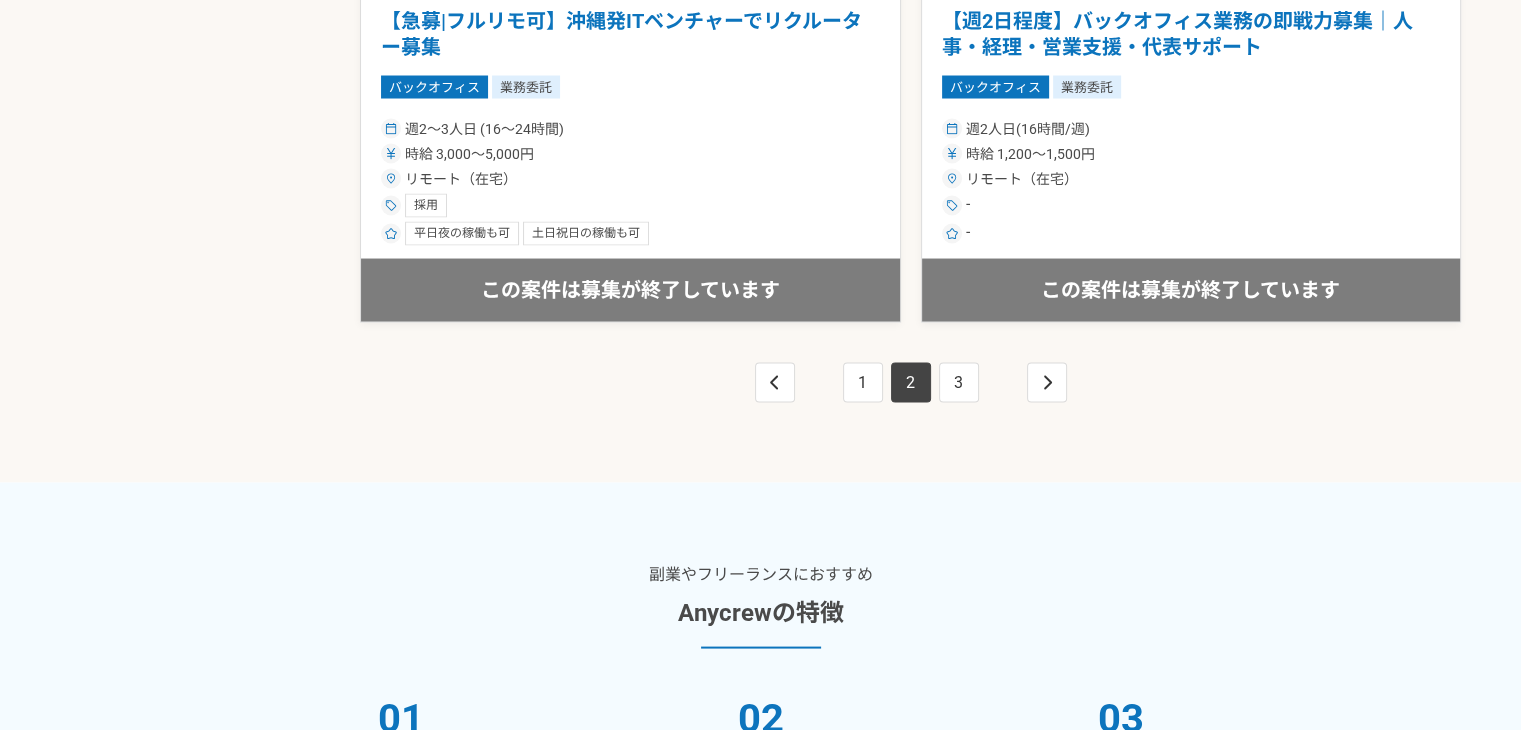 click on "1 2 3" at bounding box center (910, 402) 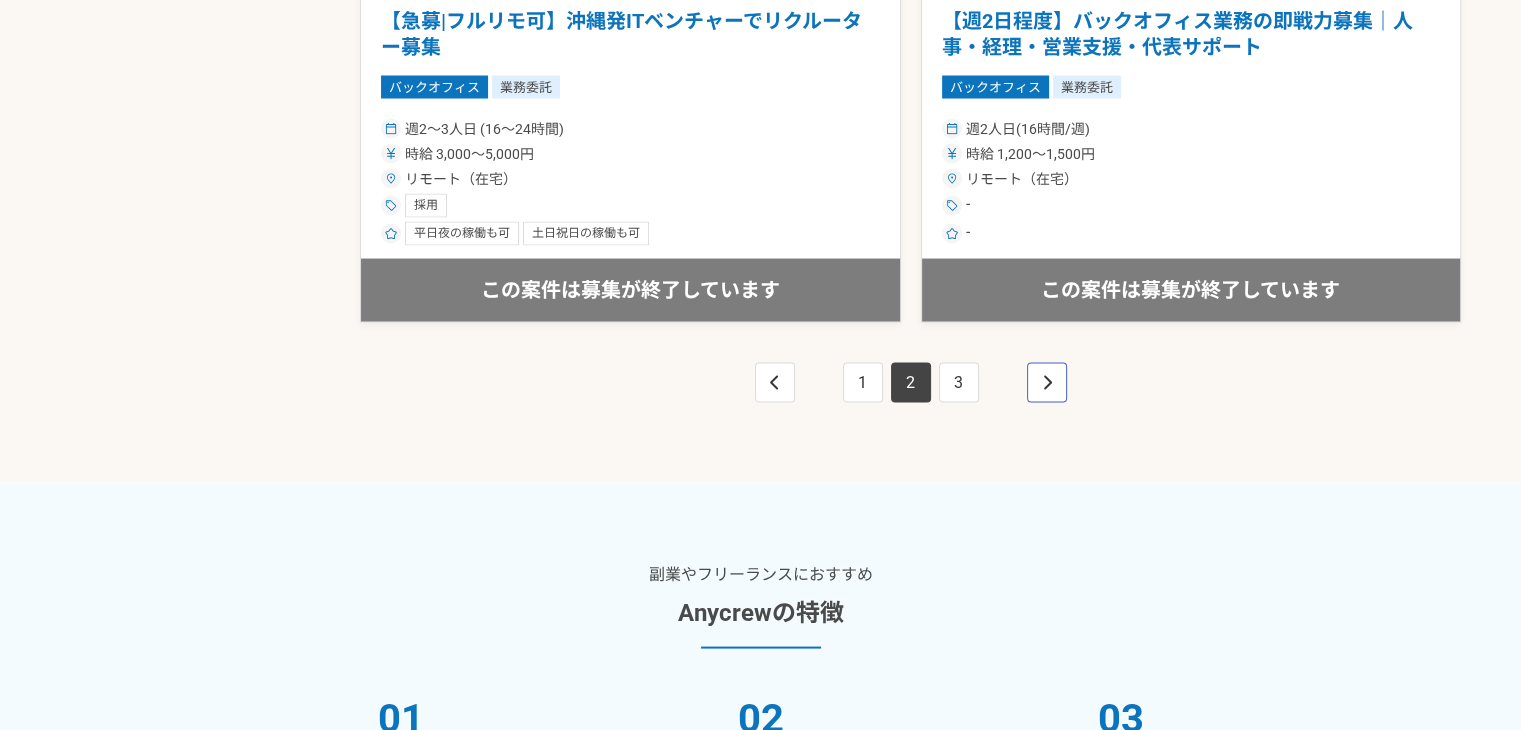 click at bounding box center (1047, 382) 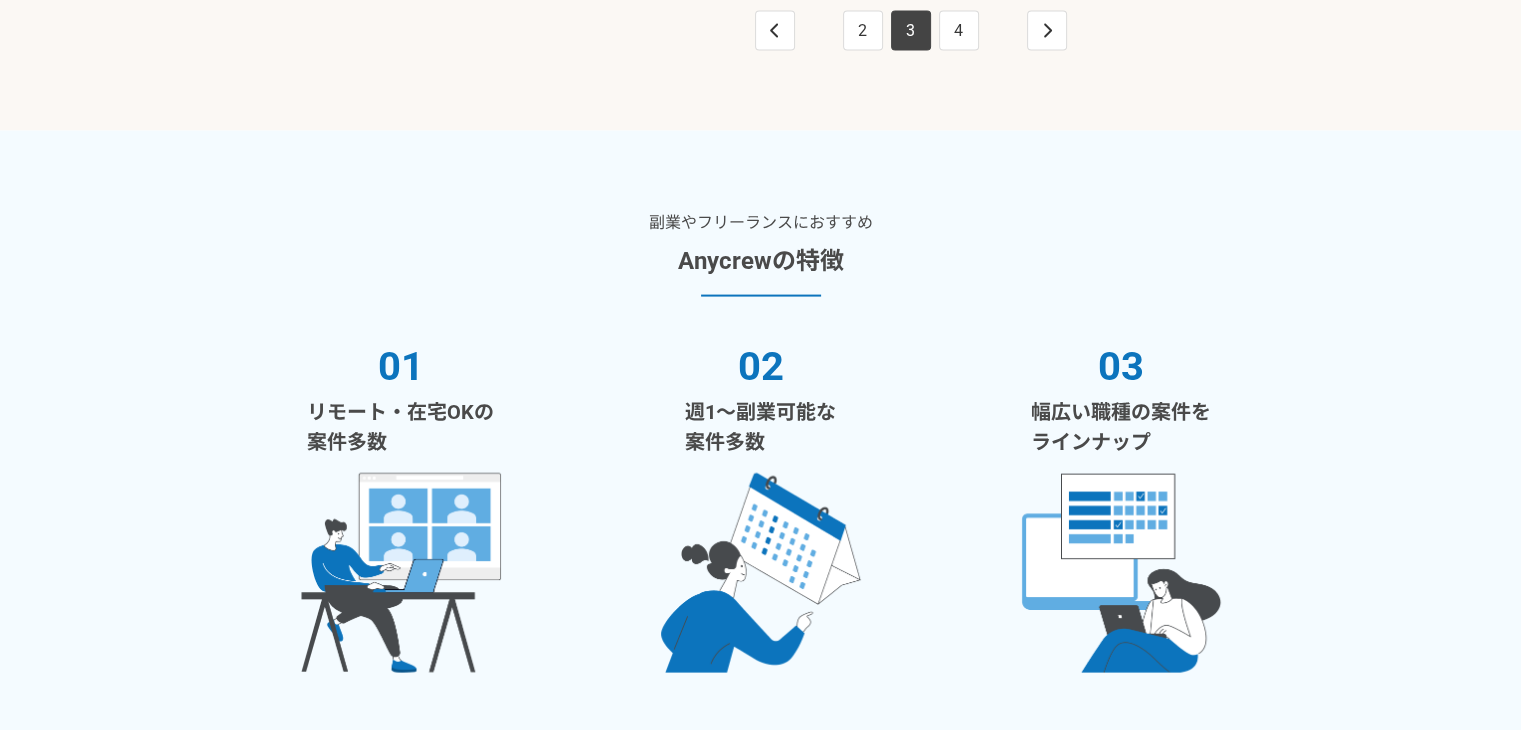 scroll, scrollTop: 3800, scrollLeft: 0, axis: vertical 